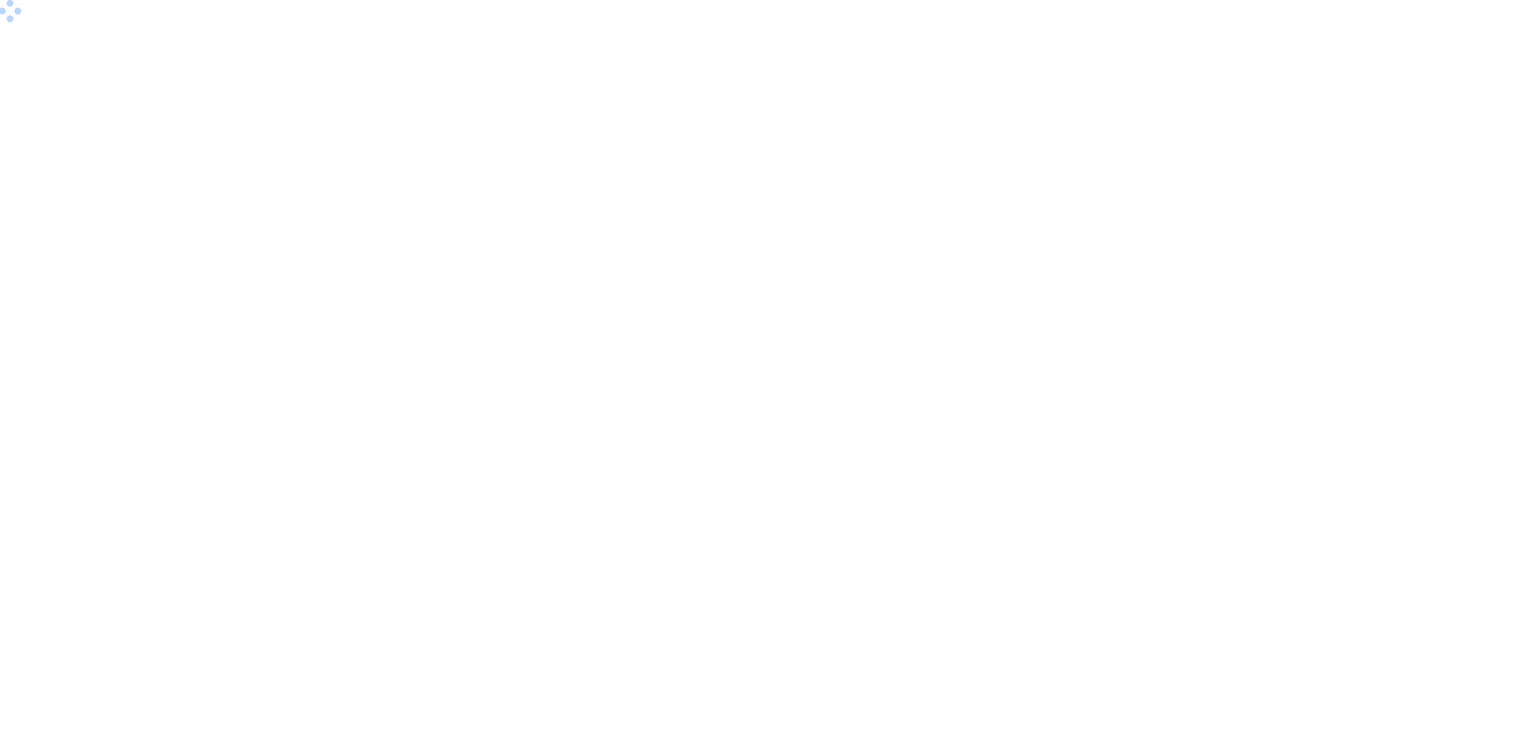scroll, scrollTop: 0, scrollLeft: 0, axis: both 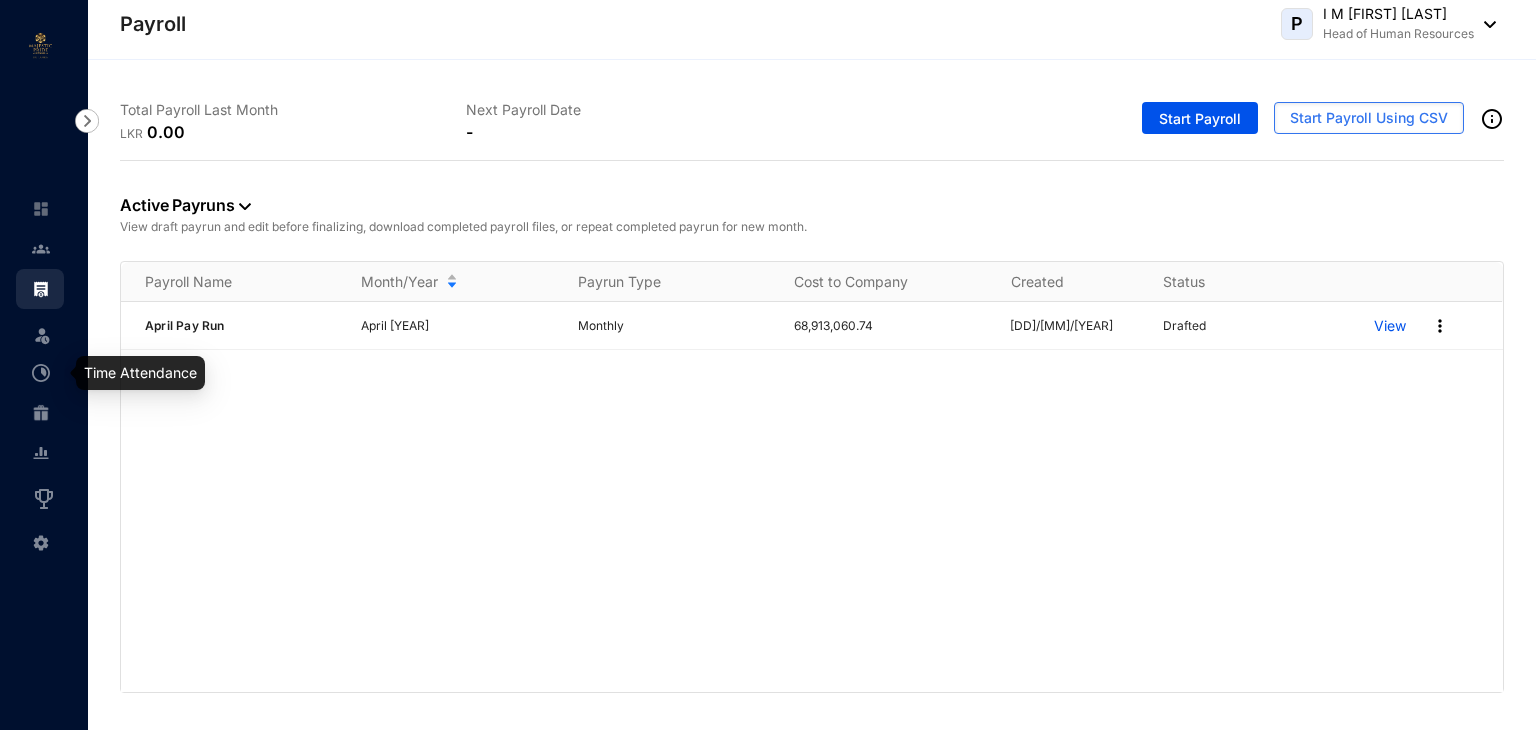 click at bounding box center [41, 373] 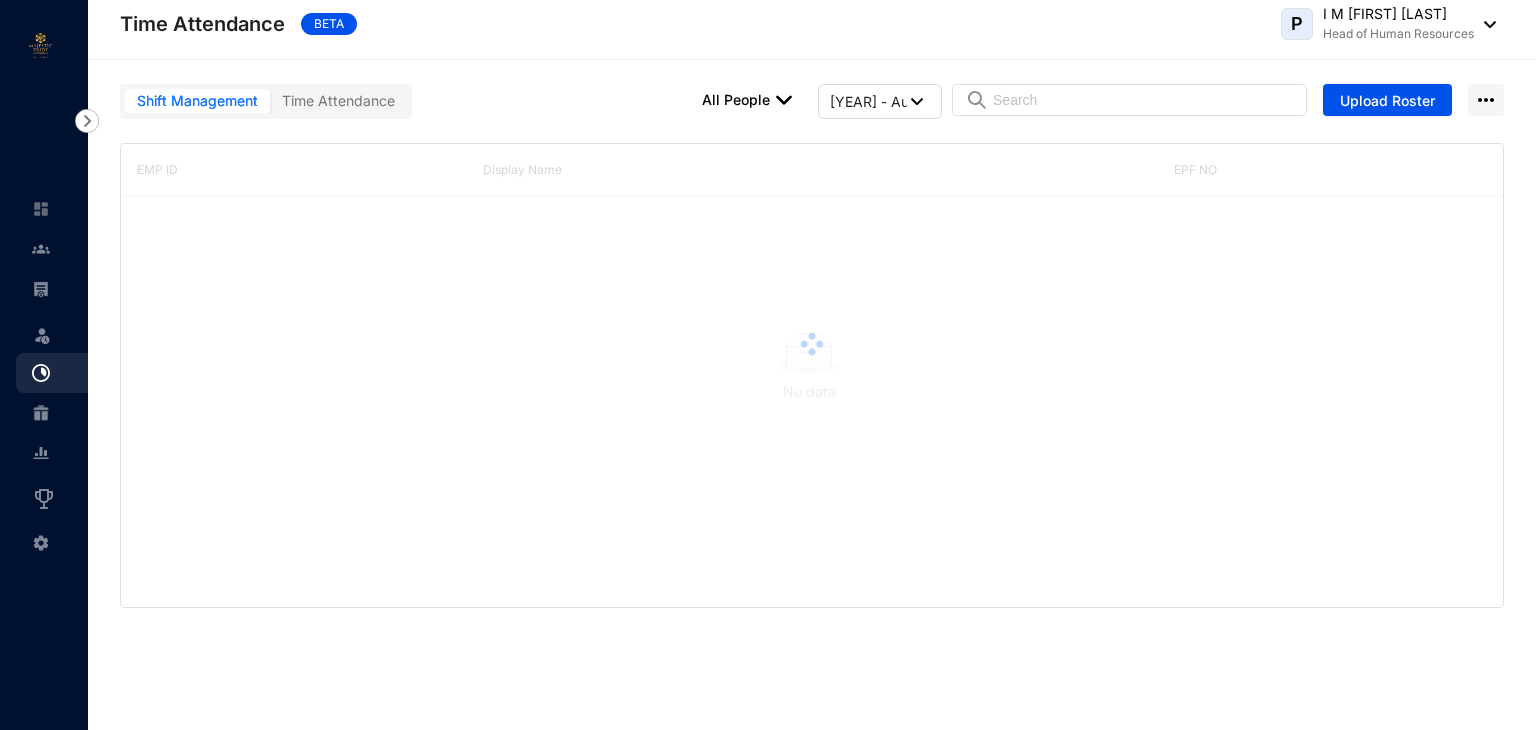 type on "[YEAR] - Jul" 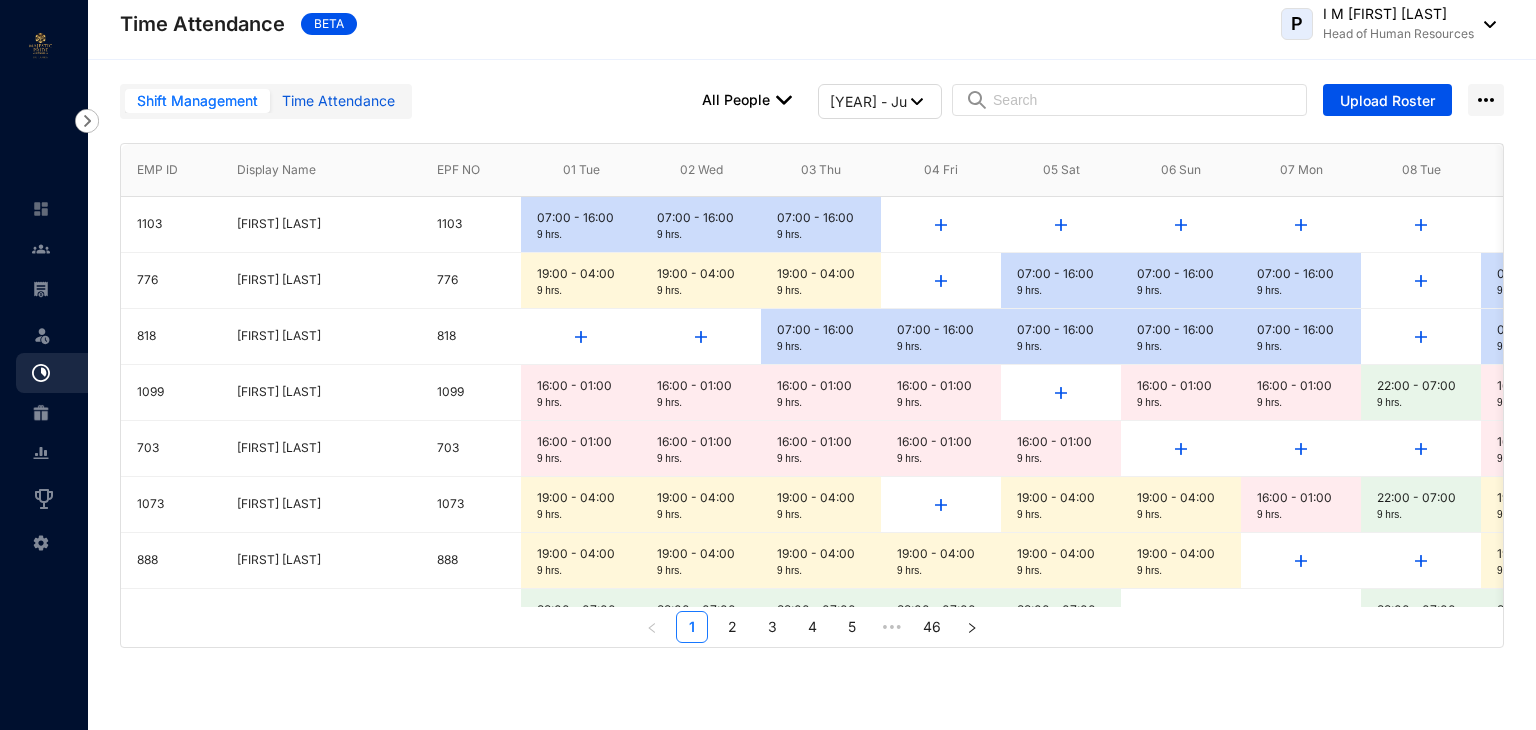 click on "Time Attendance" at bounding box center [338, 101] 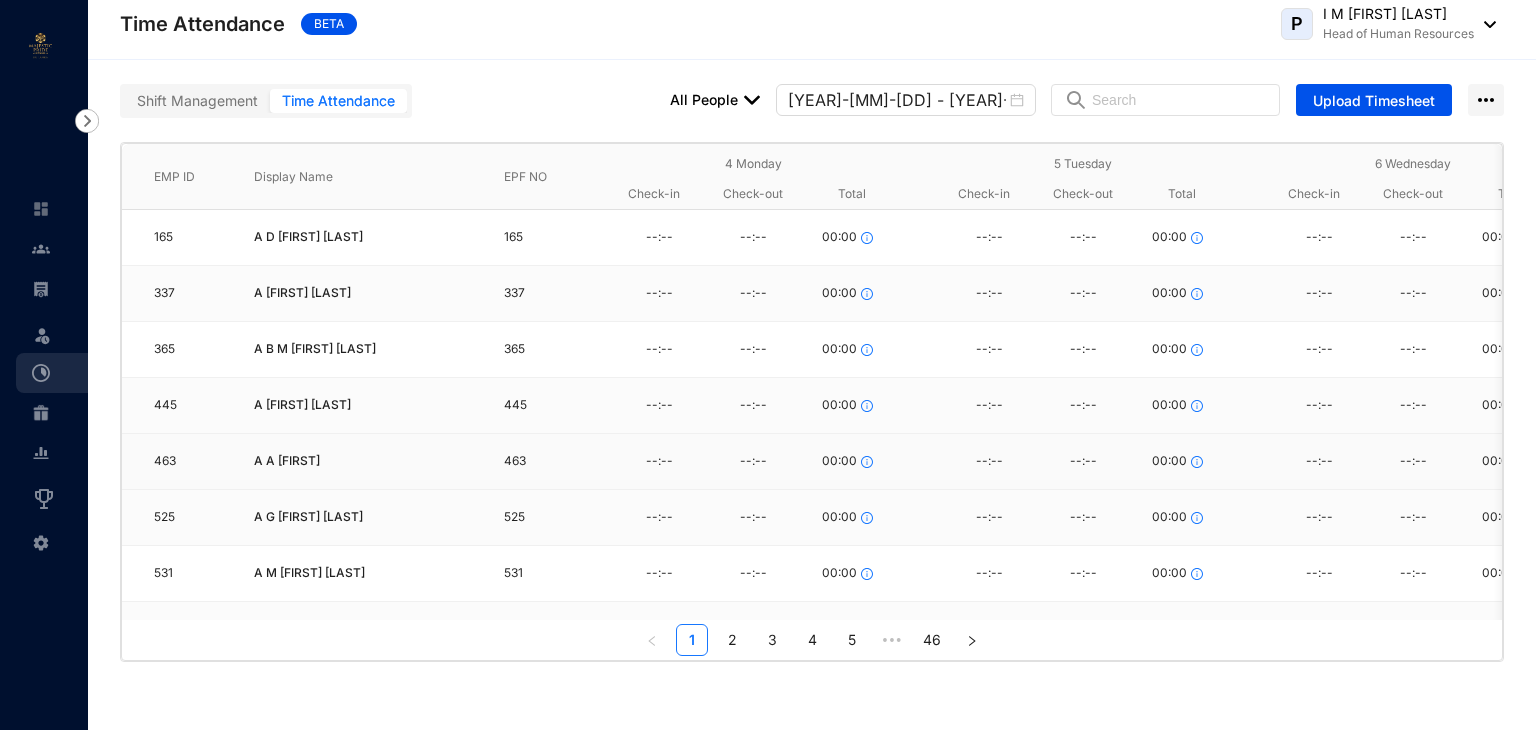 scroll, scrollTop: 0, scrollLeft: 0, axis: both 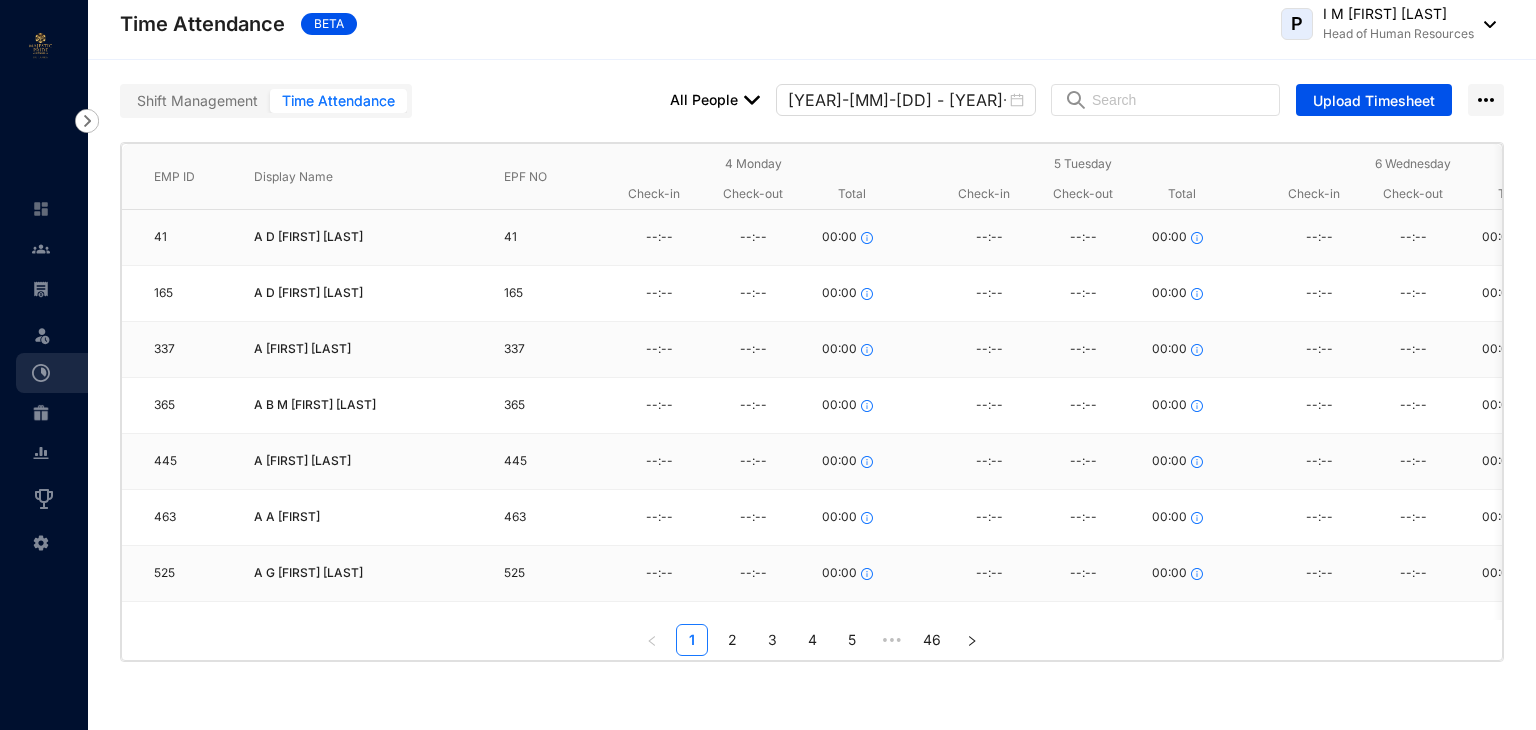 click on "Shift Management Time Attendance" at bounding box center (266, 101) 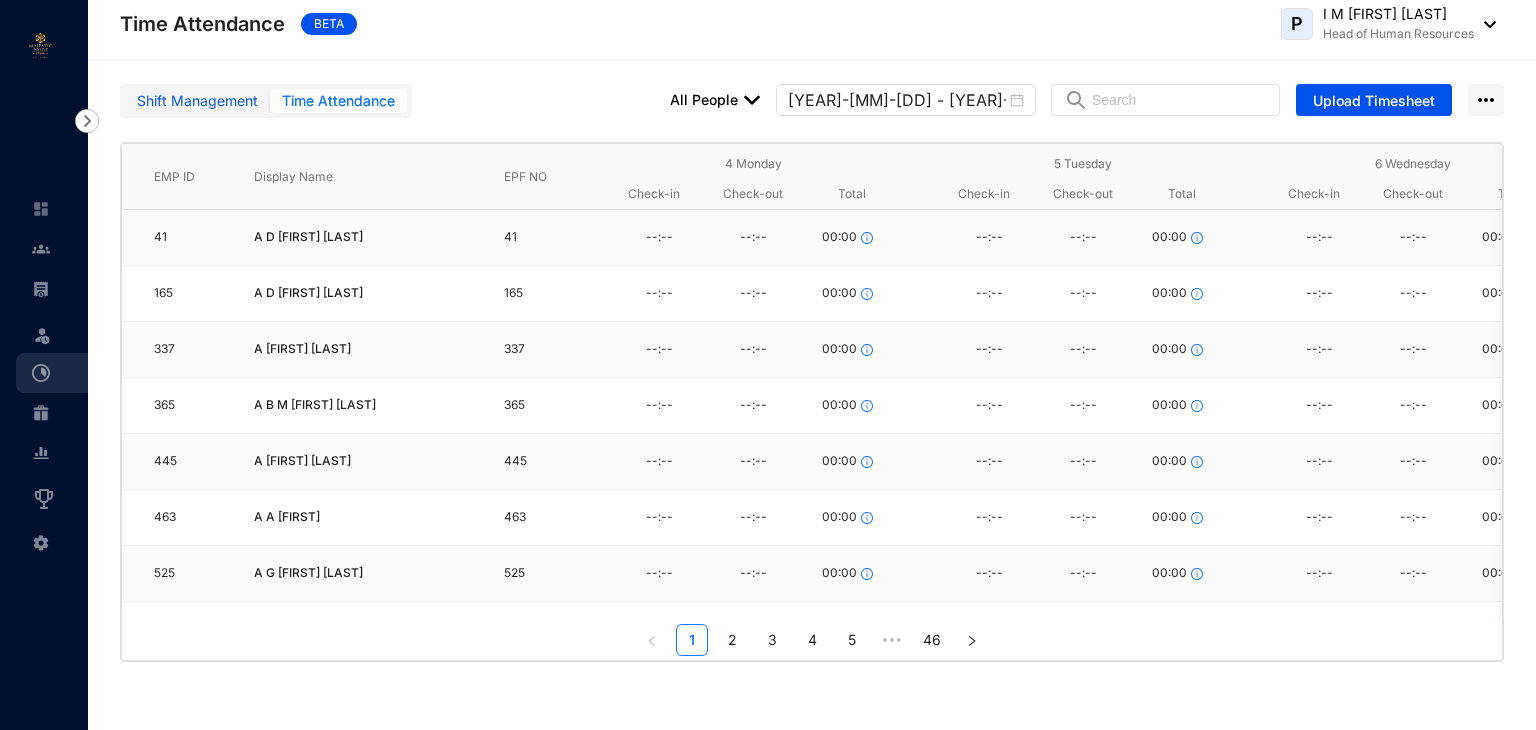 click on "Shift Management" at bounding box center [197, 101] 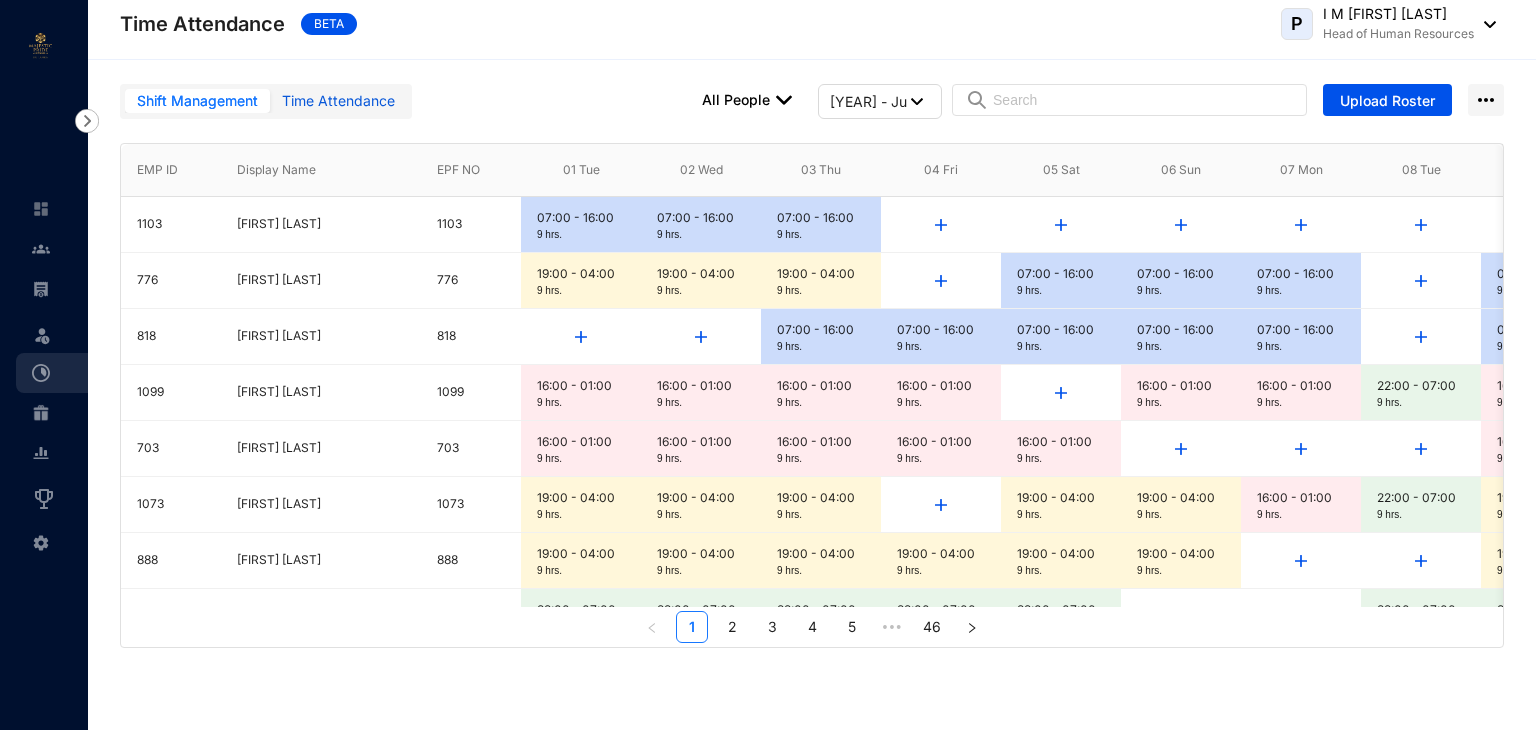 click on "Time Attendance" at bounding box center (338, 101) 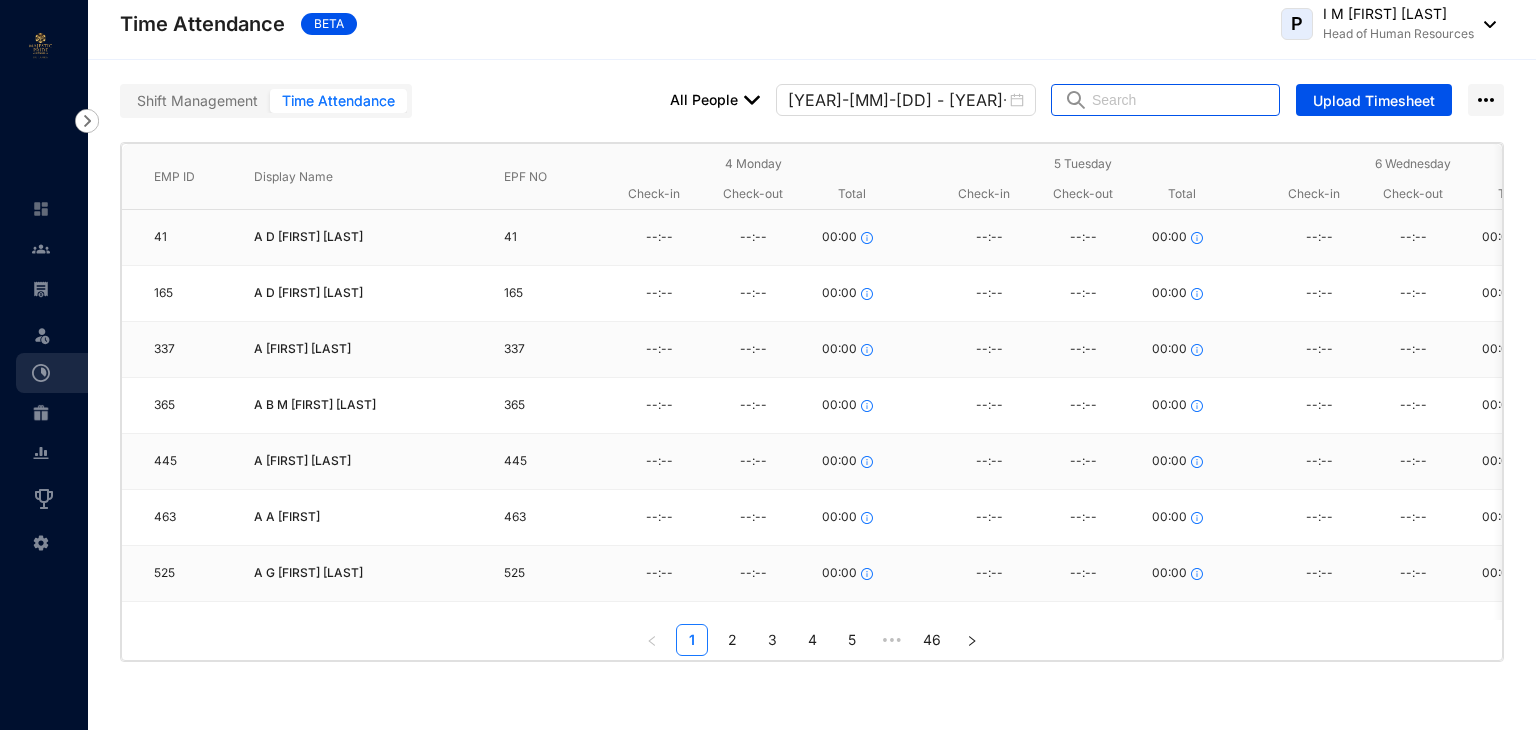 click at bounding box center (1179, 100) 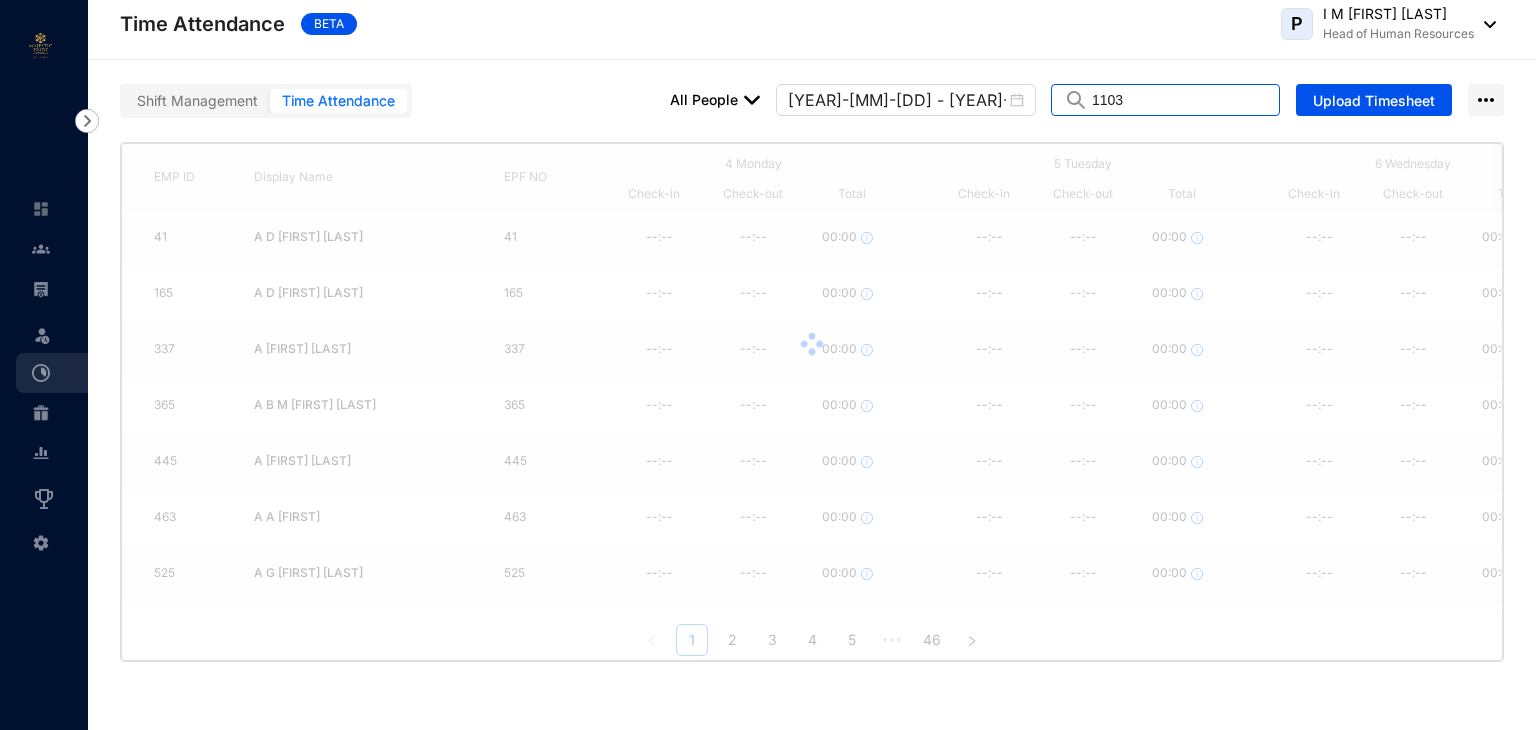 type on "1103" 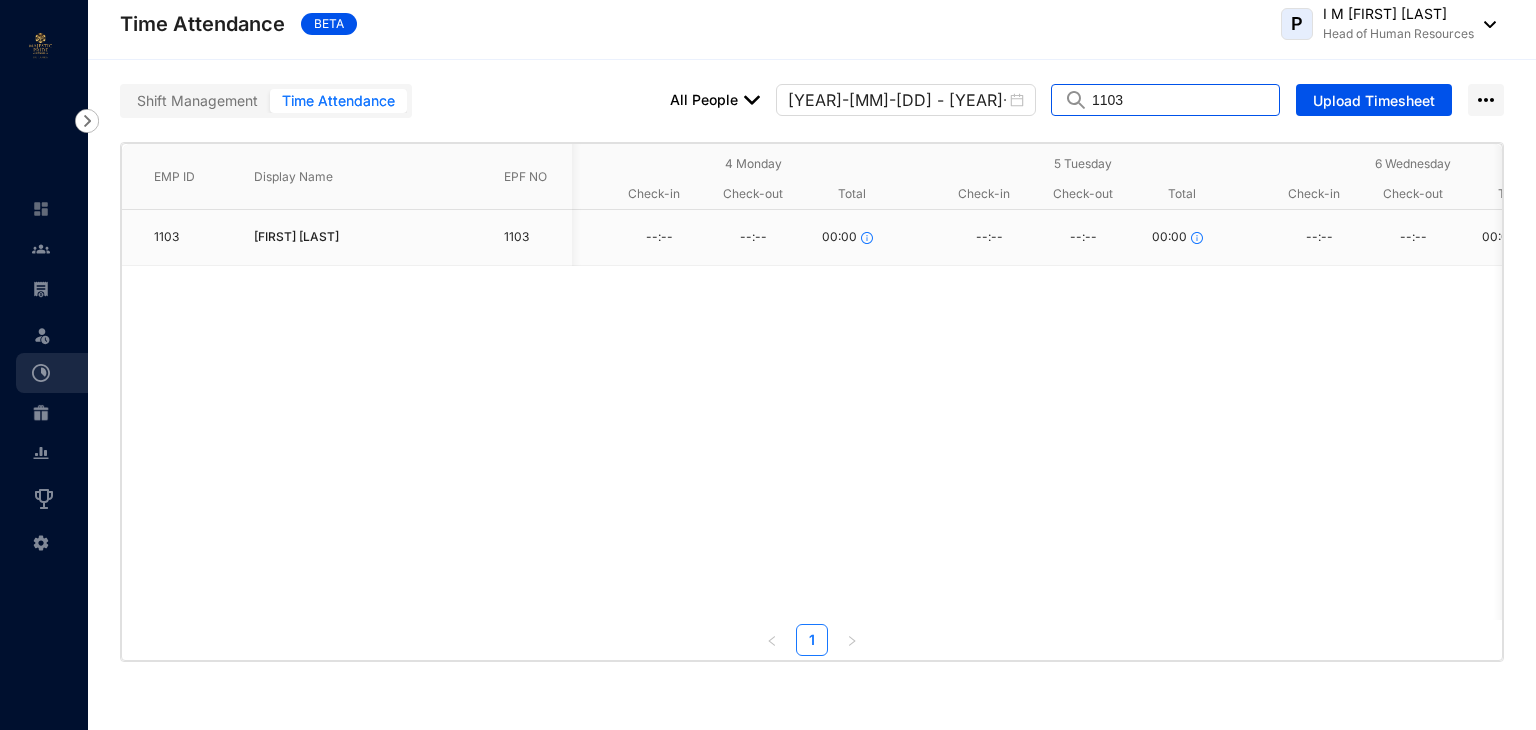 scroll, scrollTop: 0, scrollLeft: 763, axis: horizontal 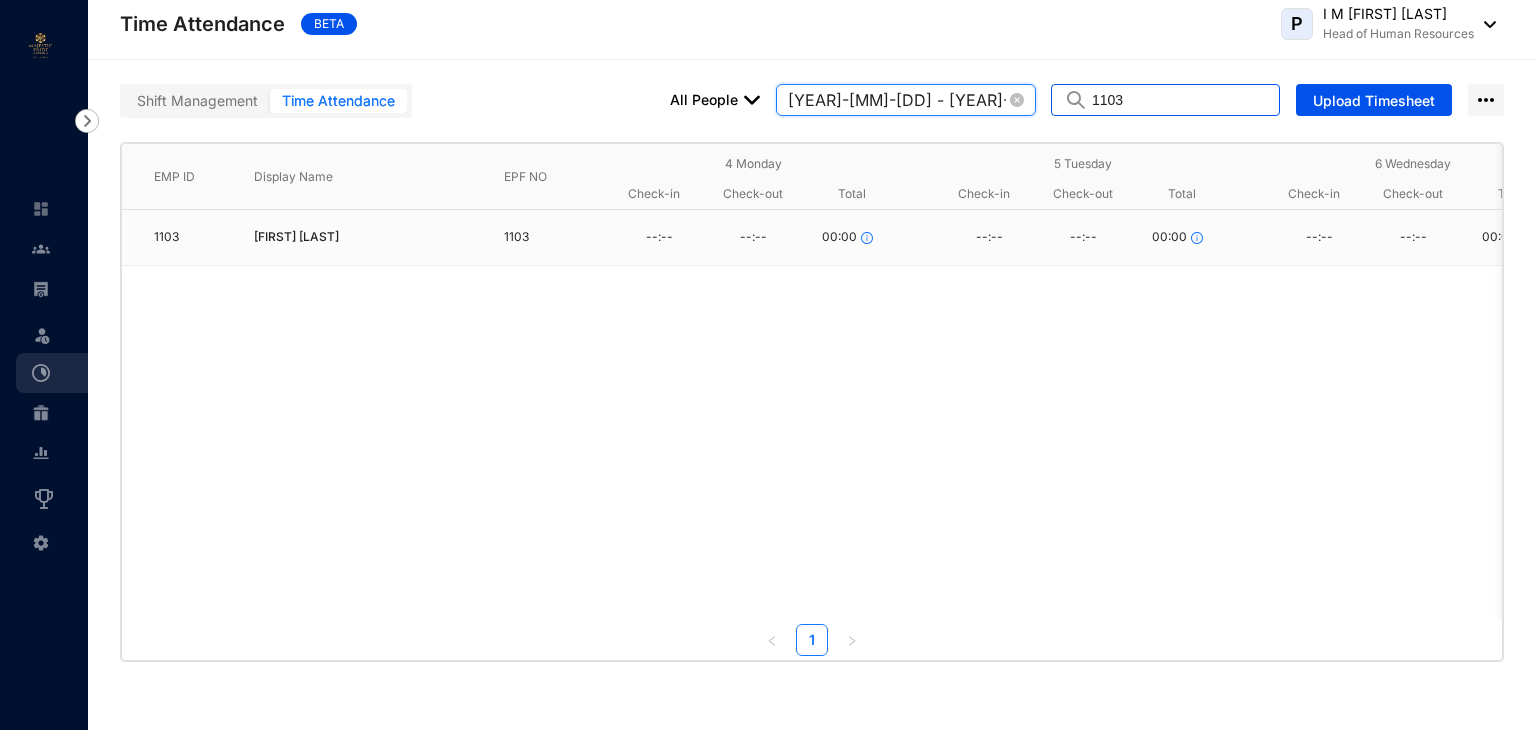 click on "[YEAR]-[MM]-[DD] - [YEAR]-[MM]-[DD]" at bounding box center [897, 100] 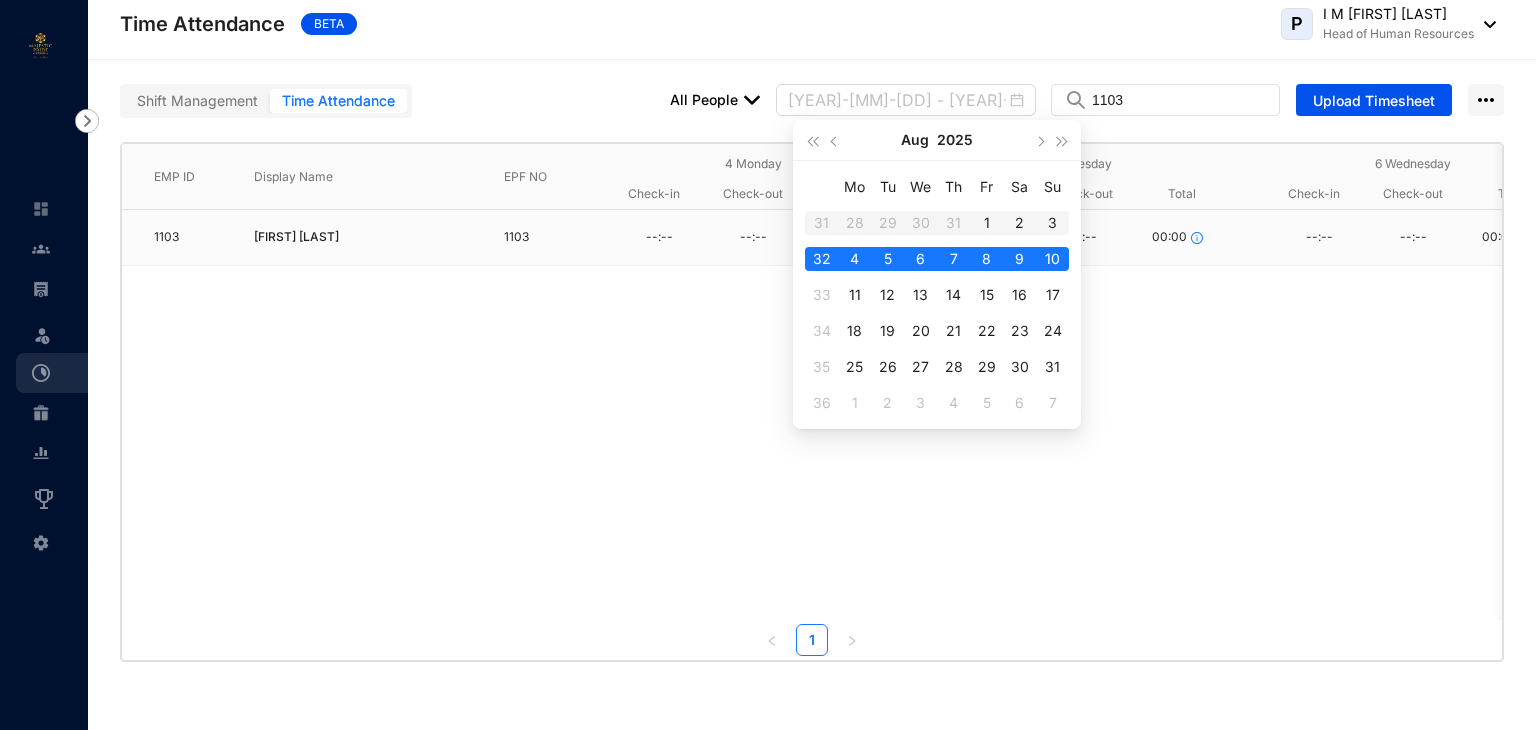 click on "31" at bounding box center [822, 223] 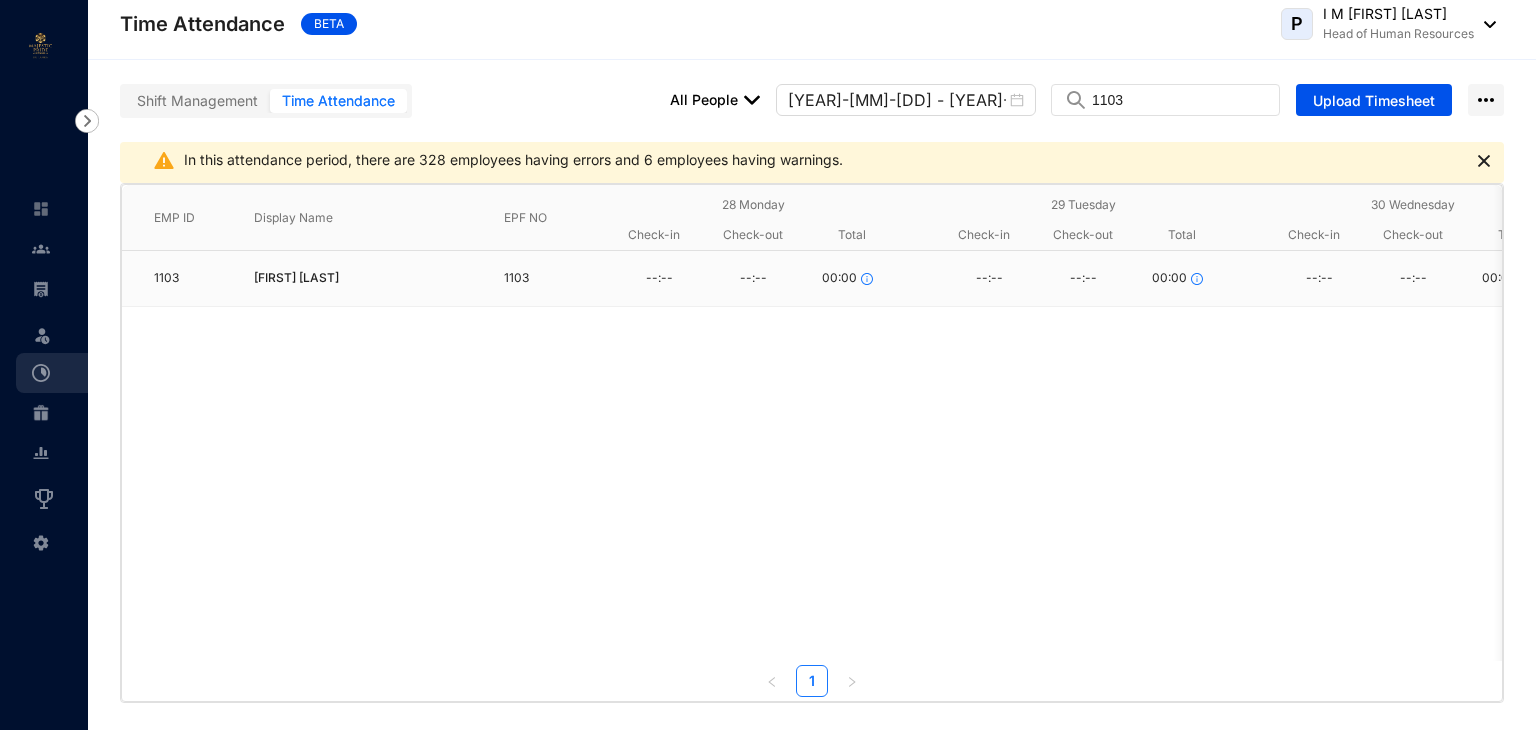 scroll, scrollTop: 0, scrollLeft: 246, axis: horizontal 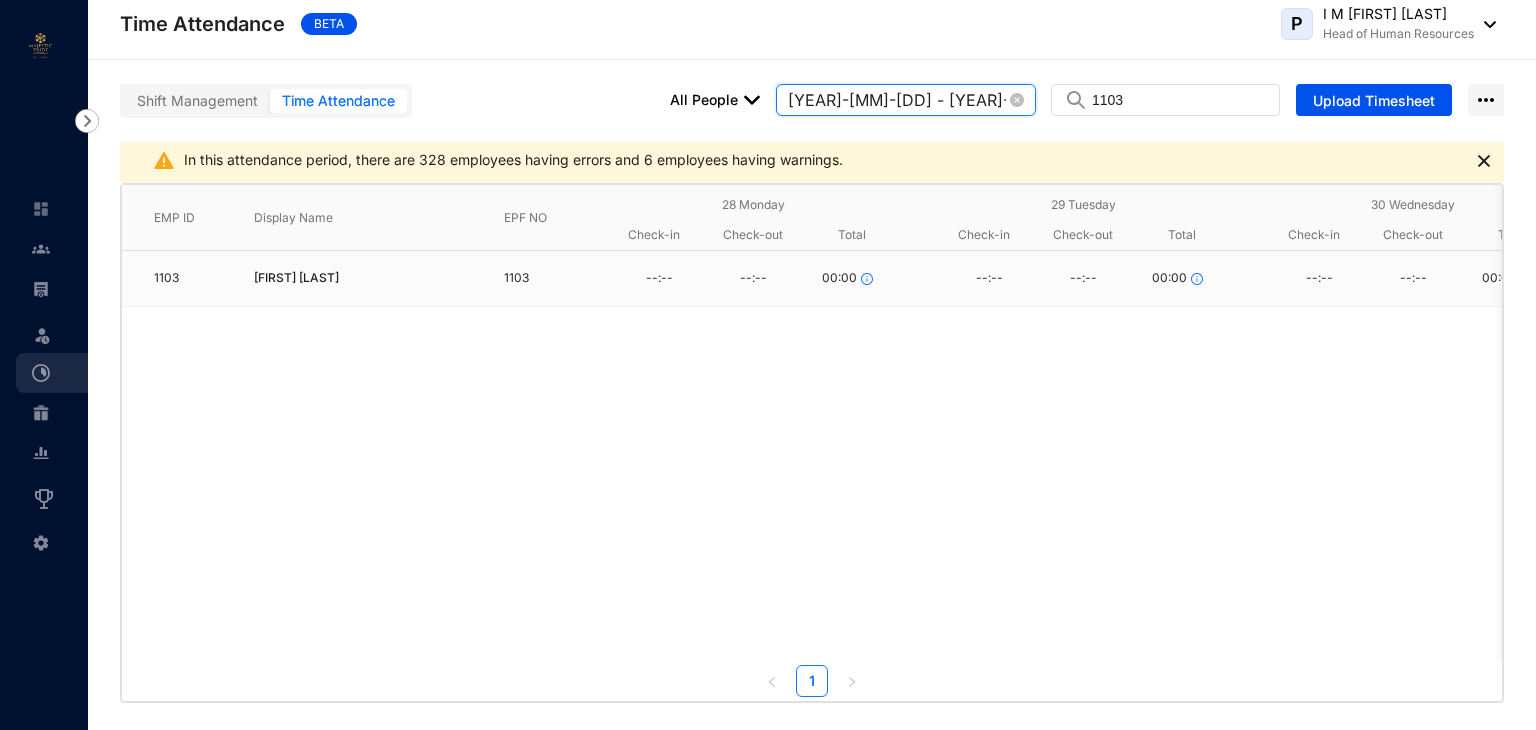 click on "[YEAR]-[MM]-[DD] - [YEAR]-[MM]-[DD]" at bounding box center (897, 100) 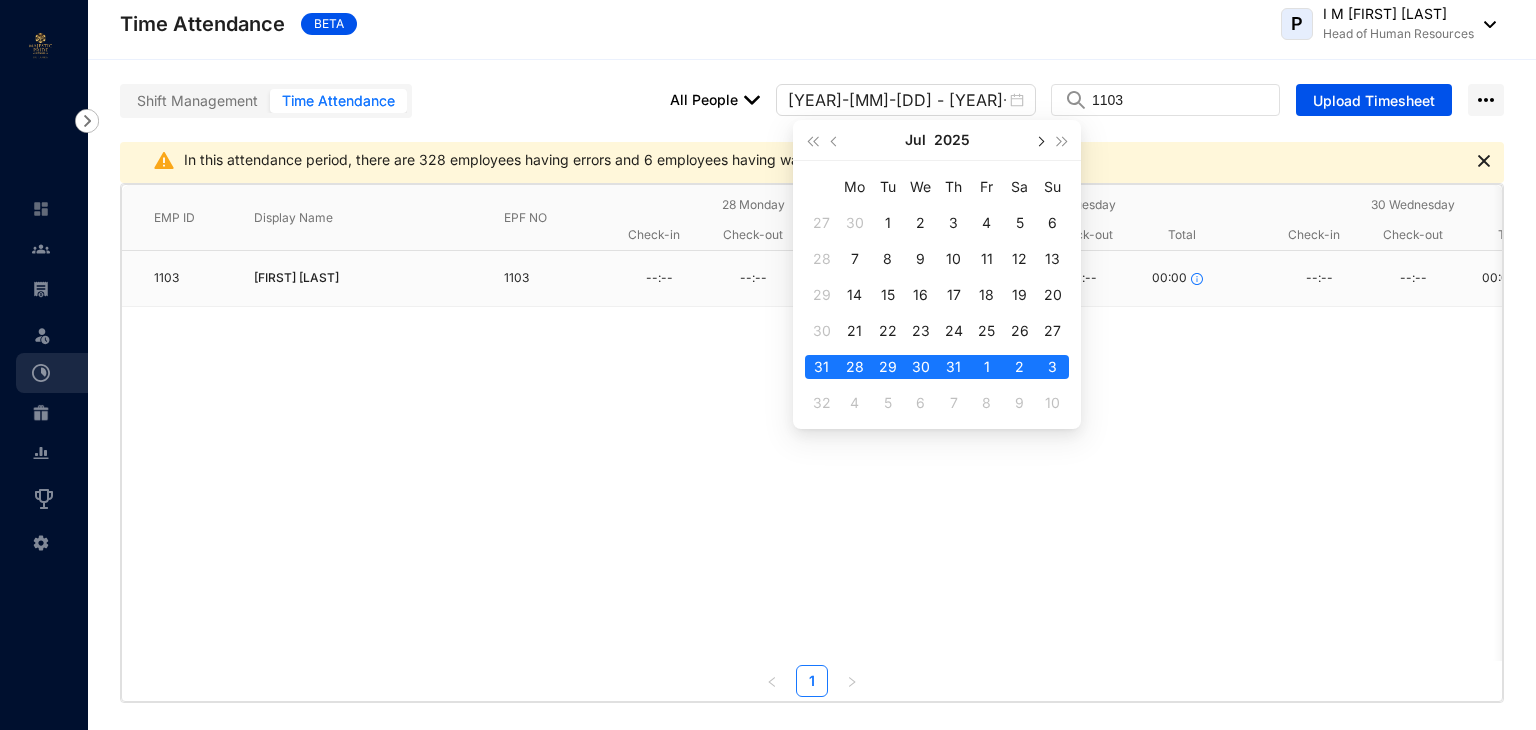 click at bounding box center [1040, 142] 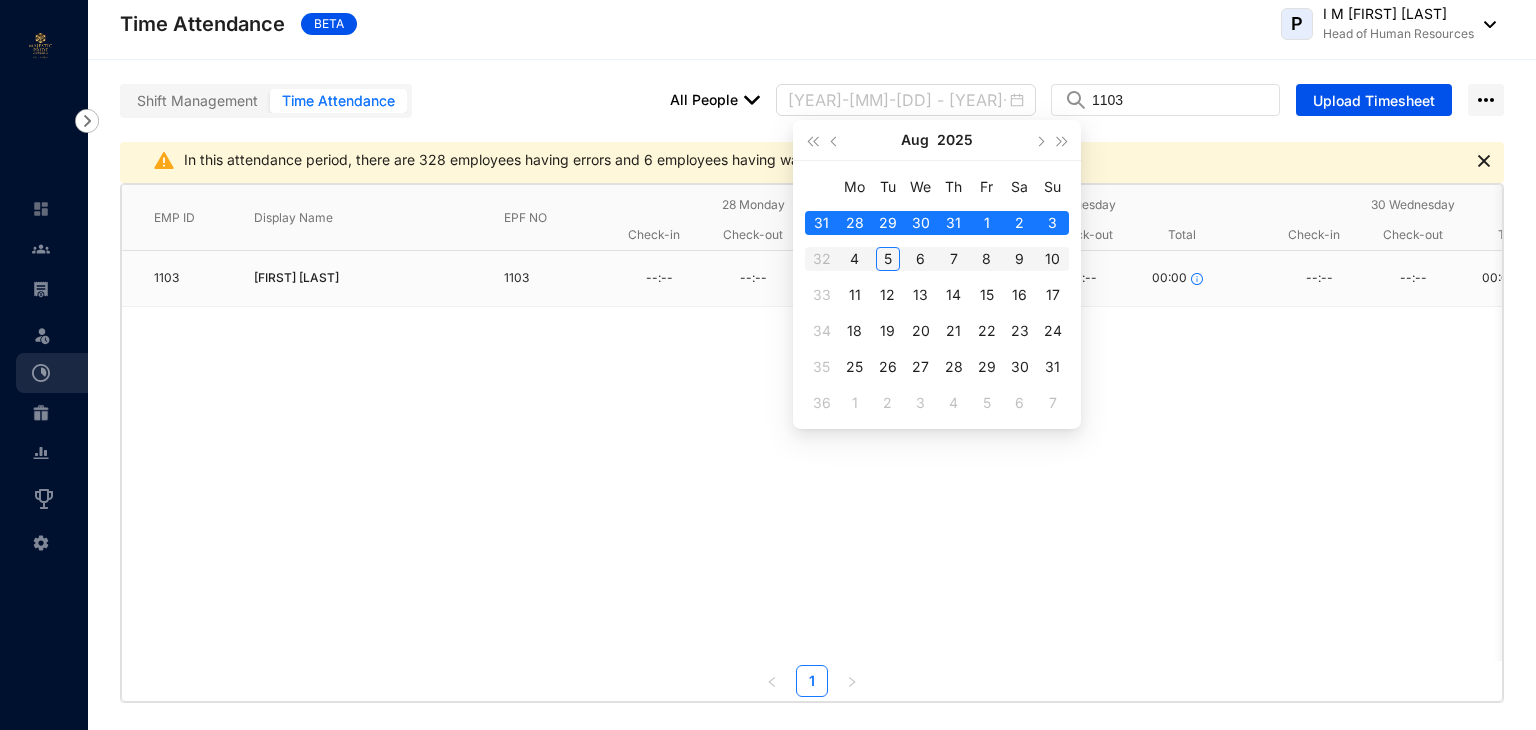 click on "32" at bounding box center [822, 259] 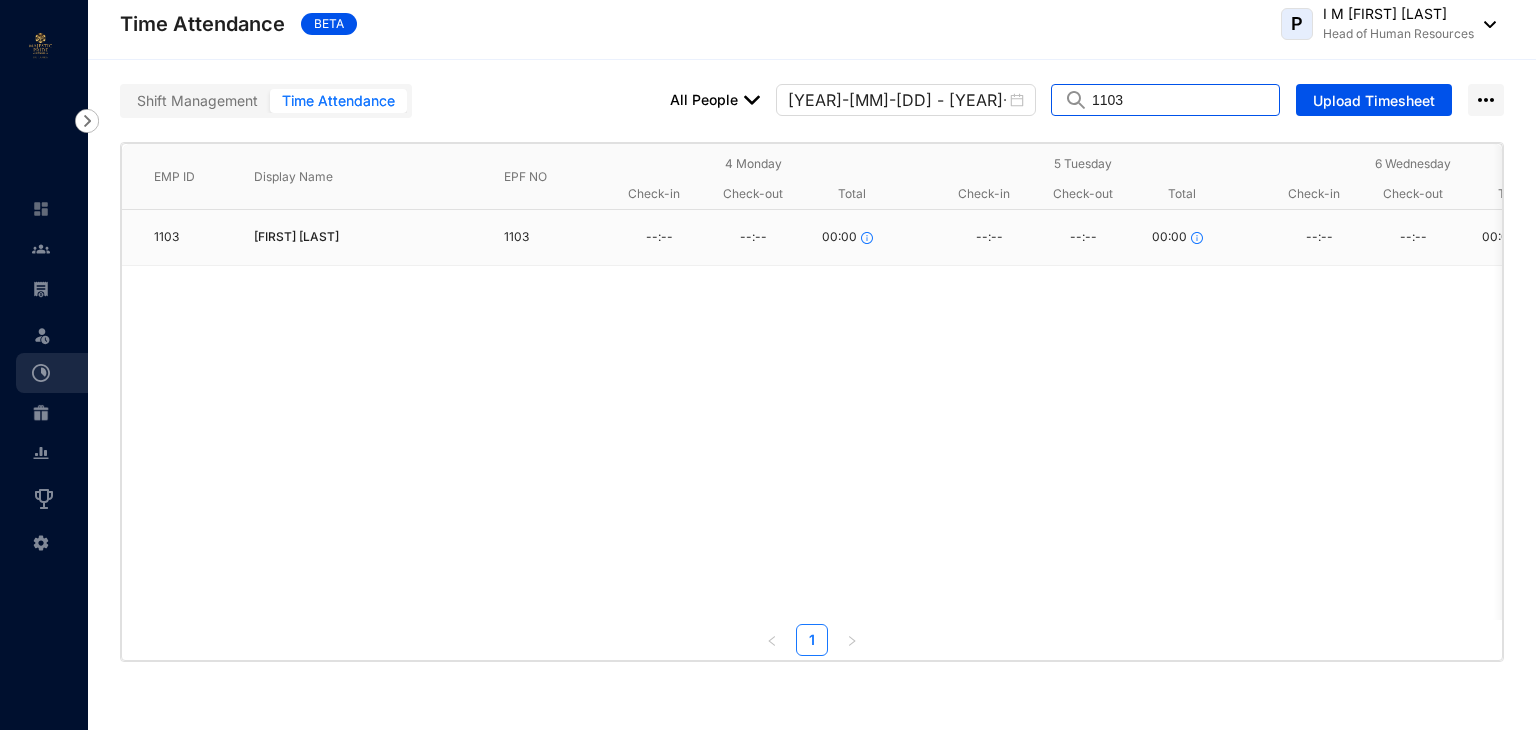 drag, startPoint x: 1163, startPoint y: 103, endPoint x: 1064, endPoint y: 98, distance: 99.12618 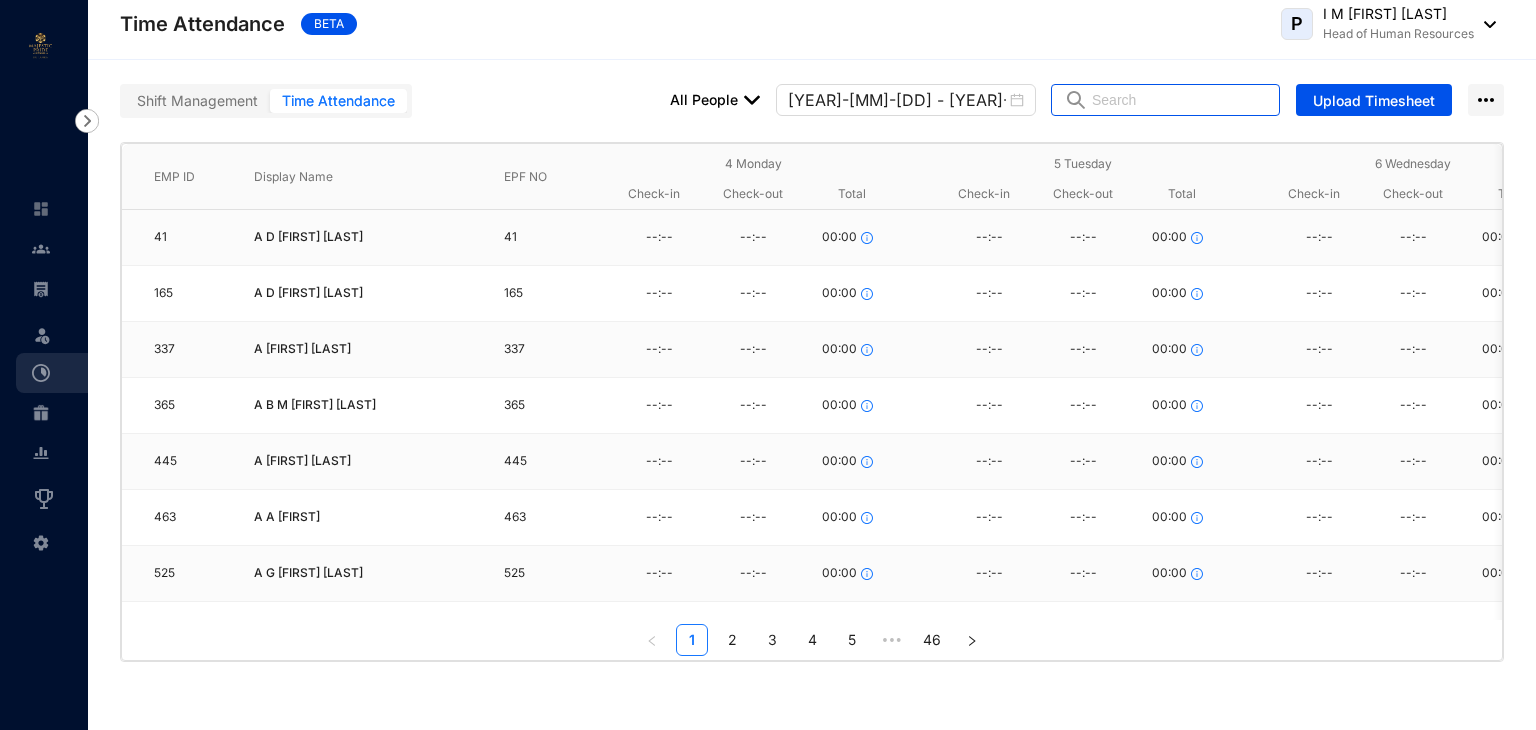 click at bounding box center [1179, 100] 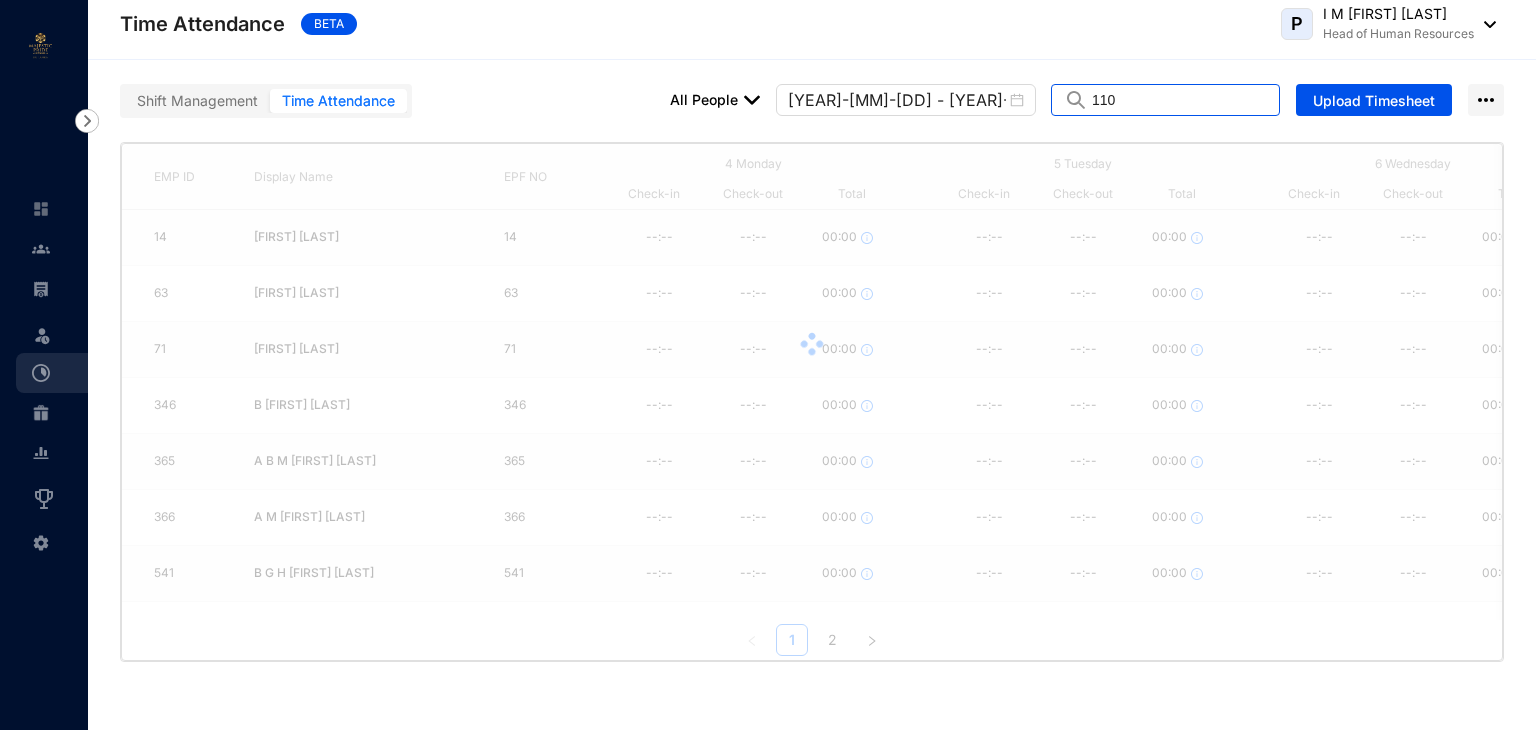 type on "1103" 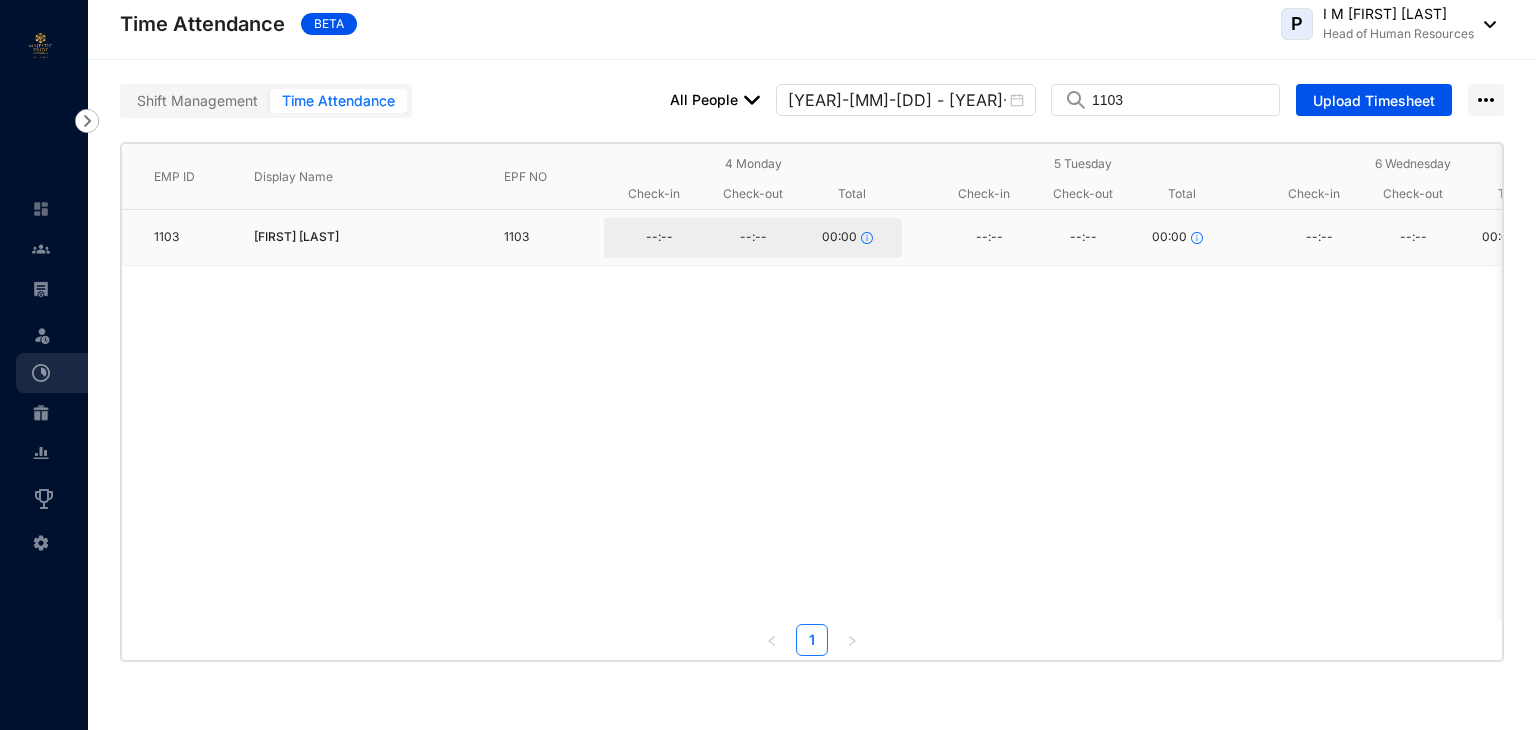 click on "--:--" at bounding box center [659, 238] 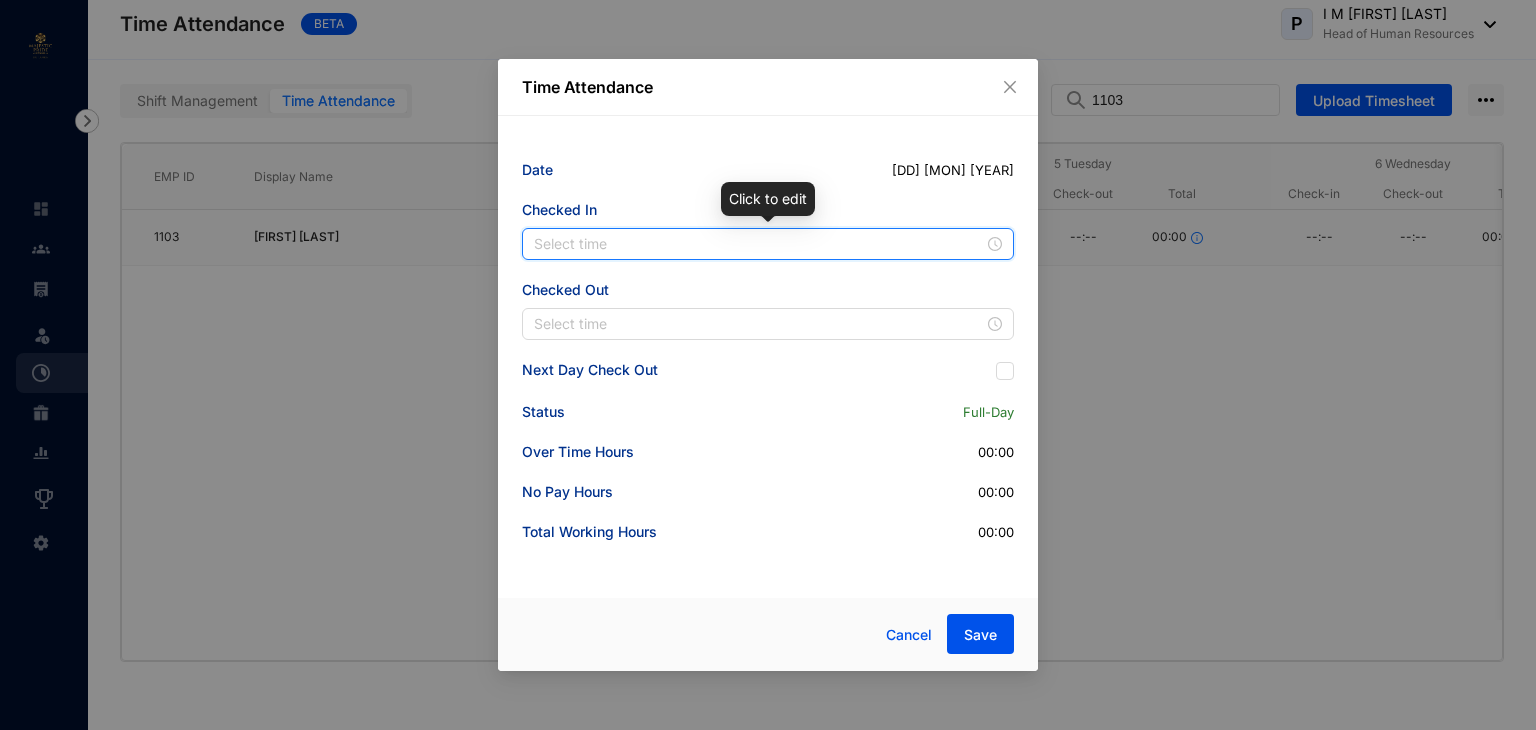 click at bounding box center [759, 244] 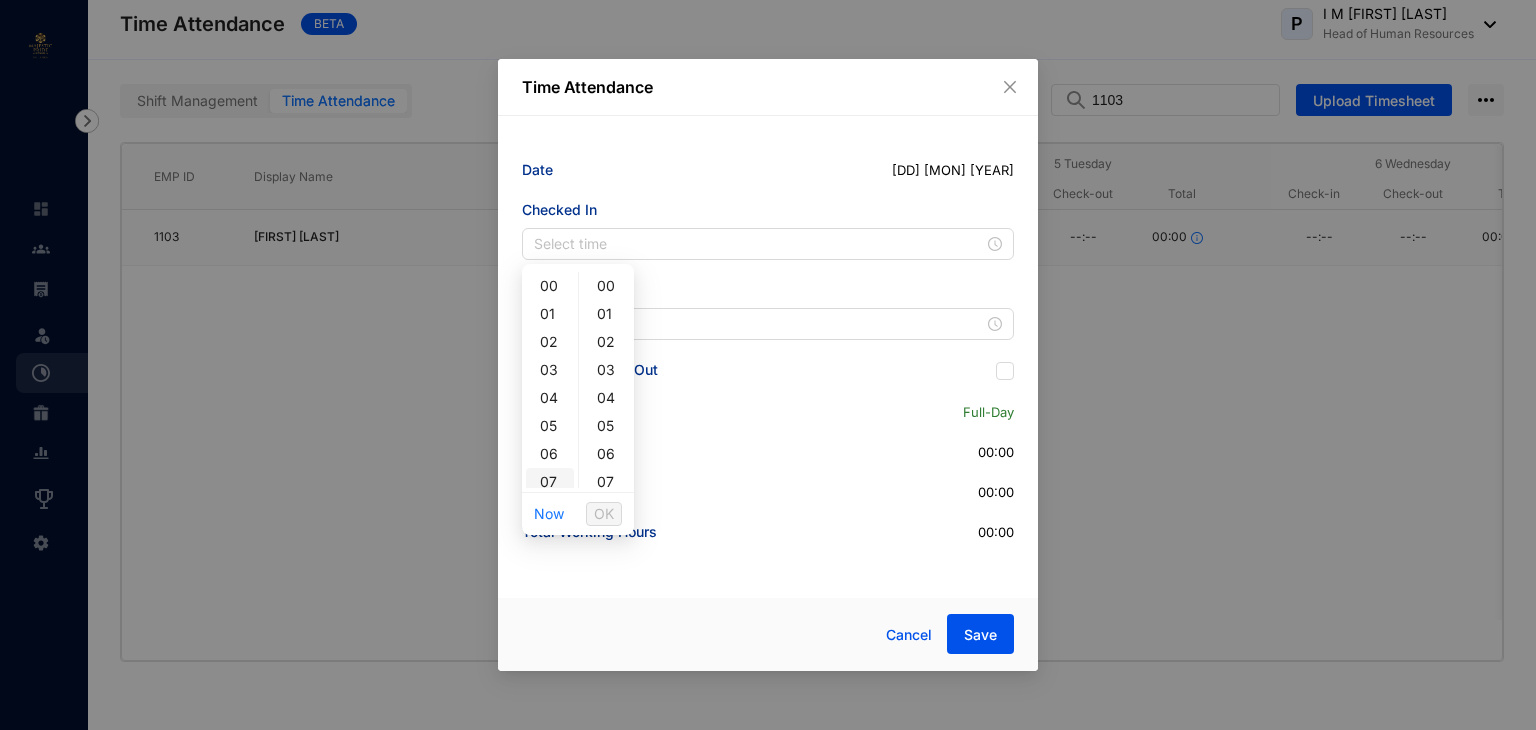 click on "07" at bounding box center (550, 482) 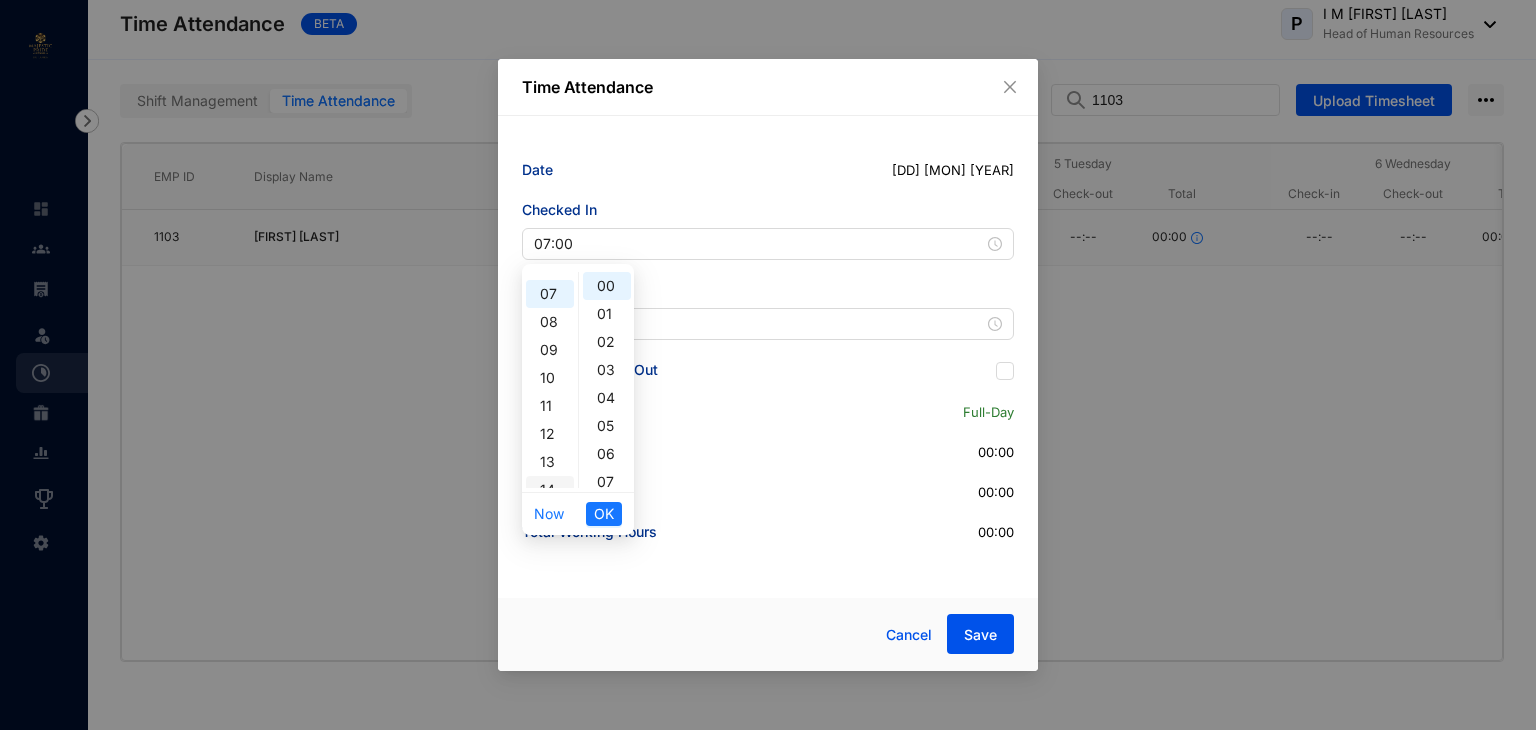 scroll, scrollTop: 196, scrollLeft: 0, axis: vertical 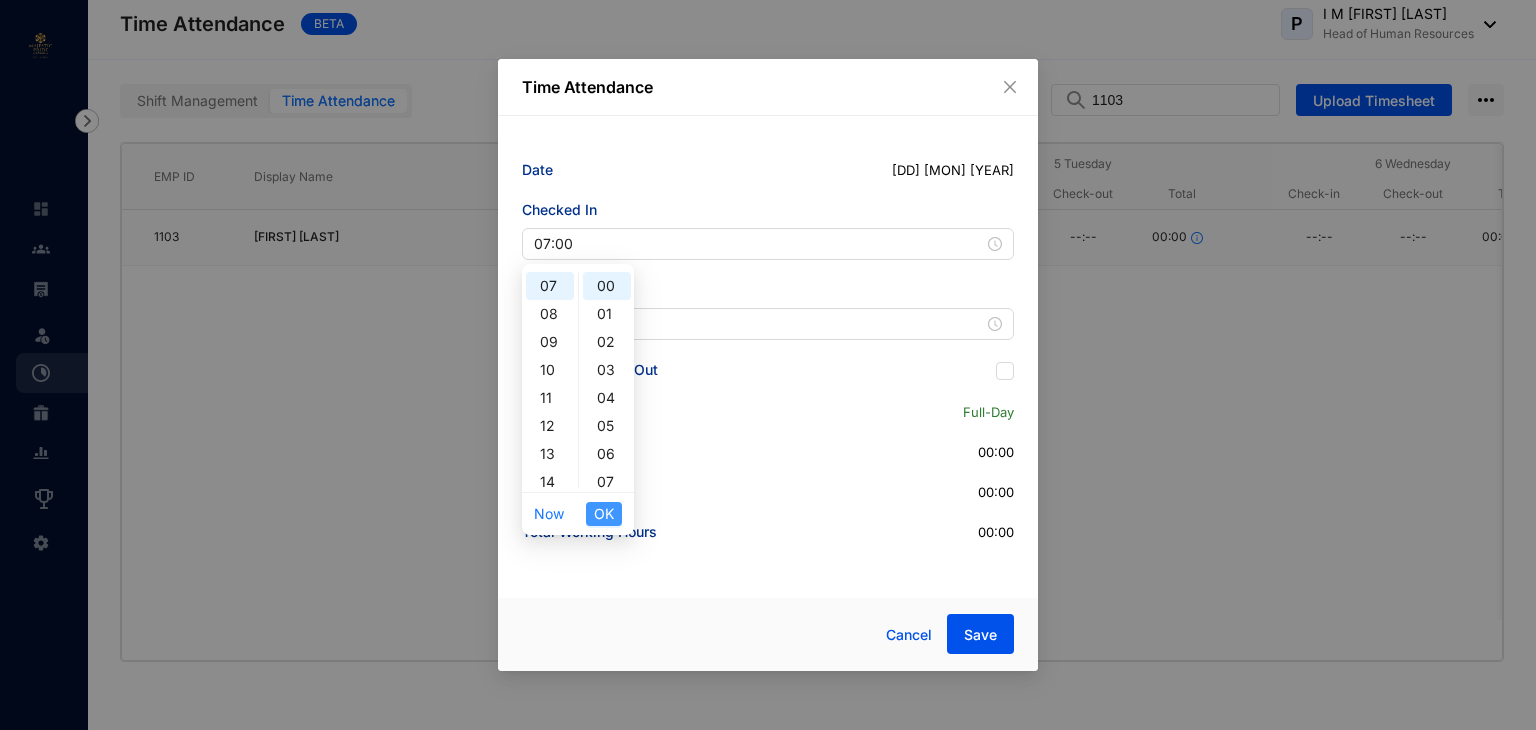 click on "OK" at bounding box center (604, 514) 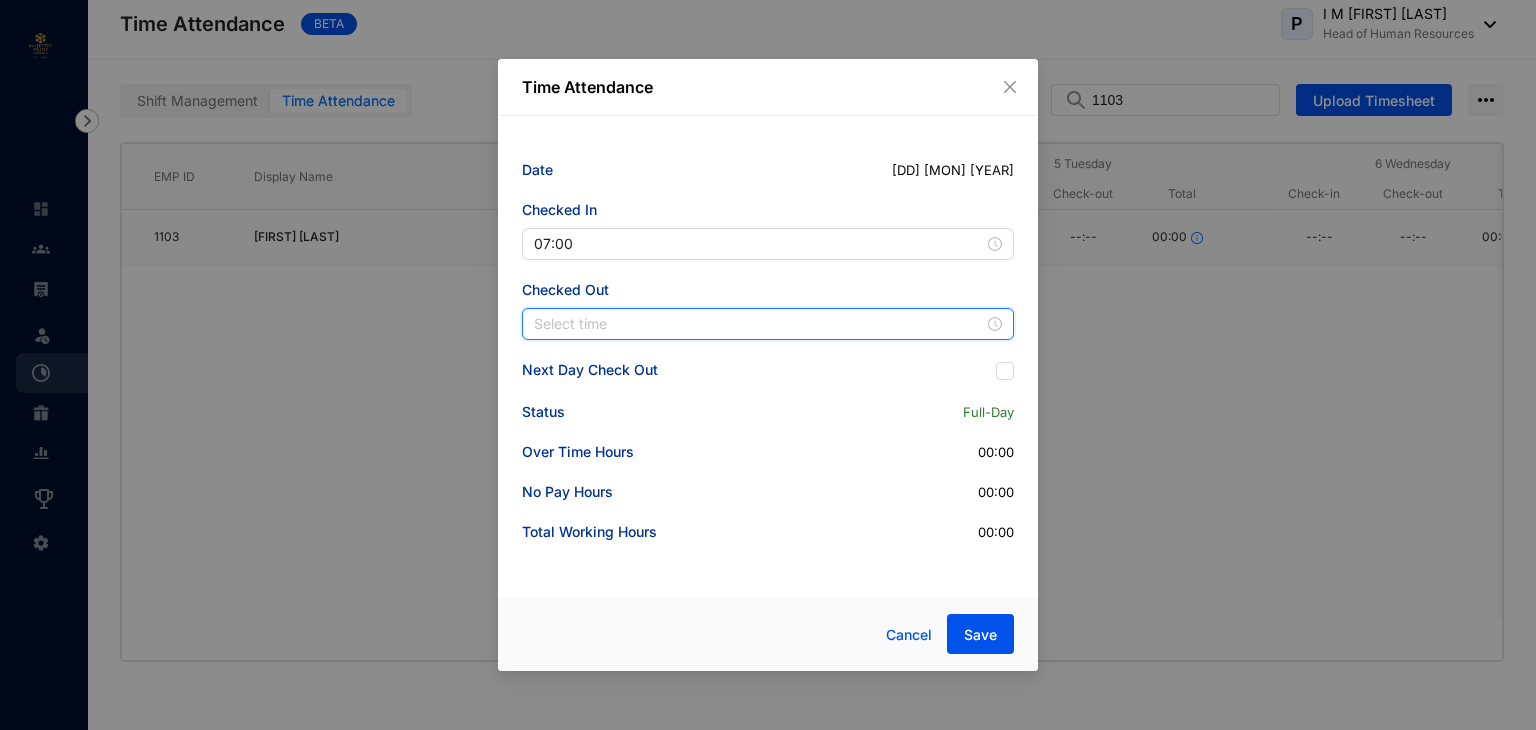 click at bounding box center (759, 324) 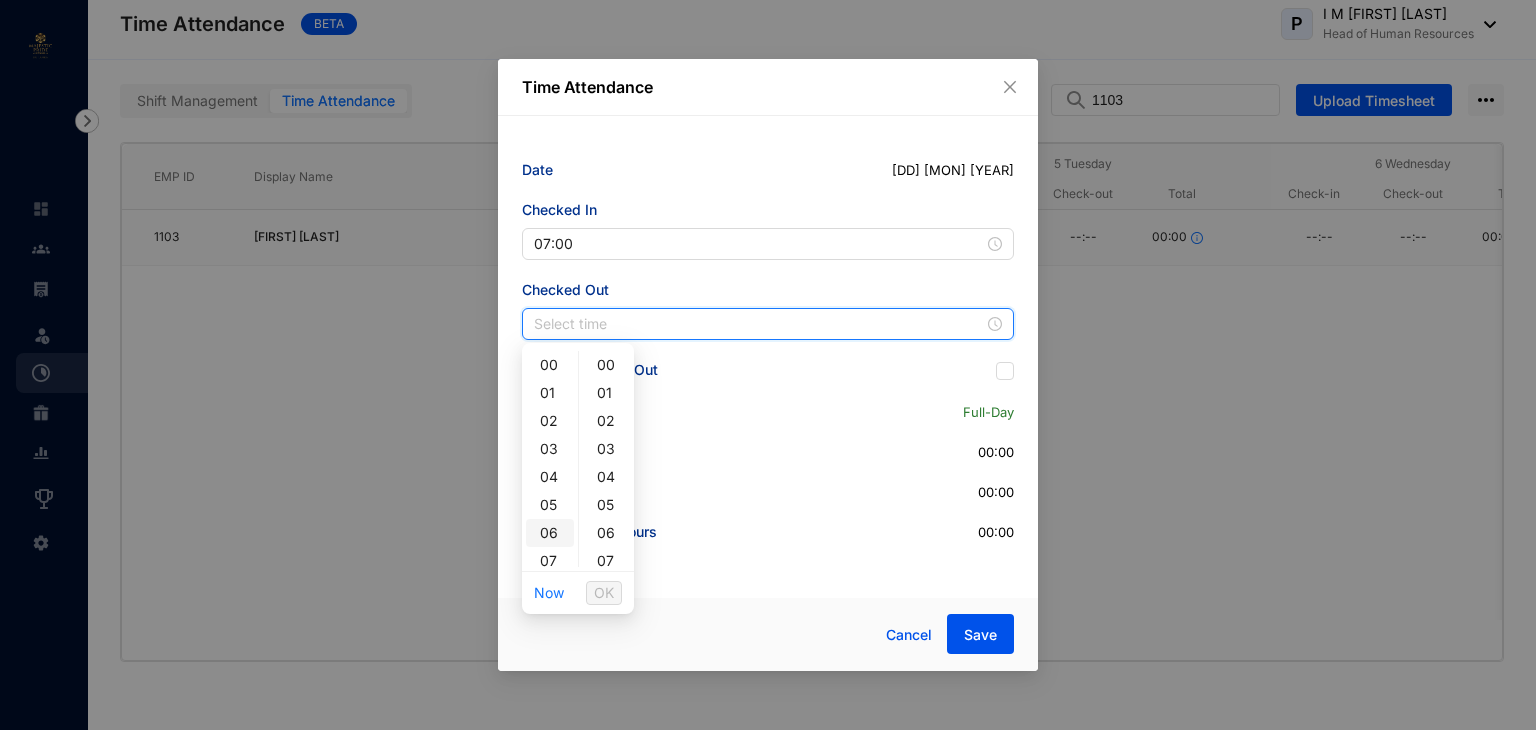 scroll, scrollTop: 400, scrollLeft: 0, axis: vertical 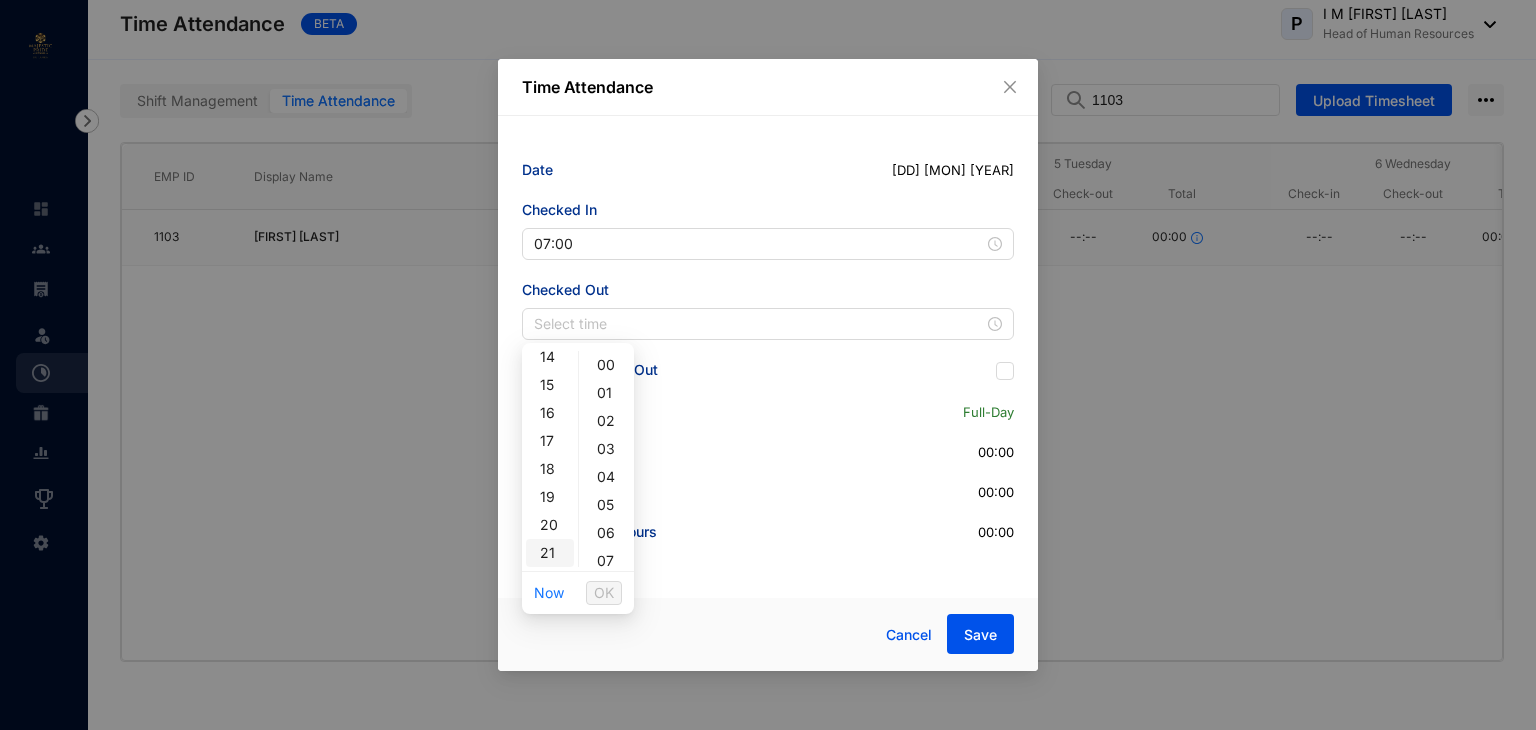 click on "21" at bounding box center [550, 553] 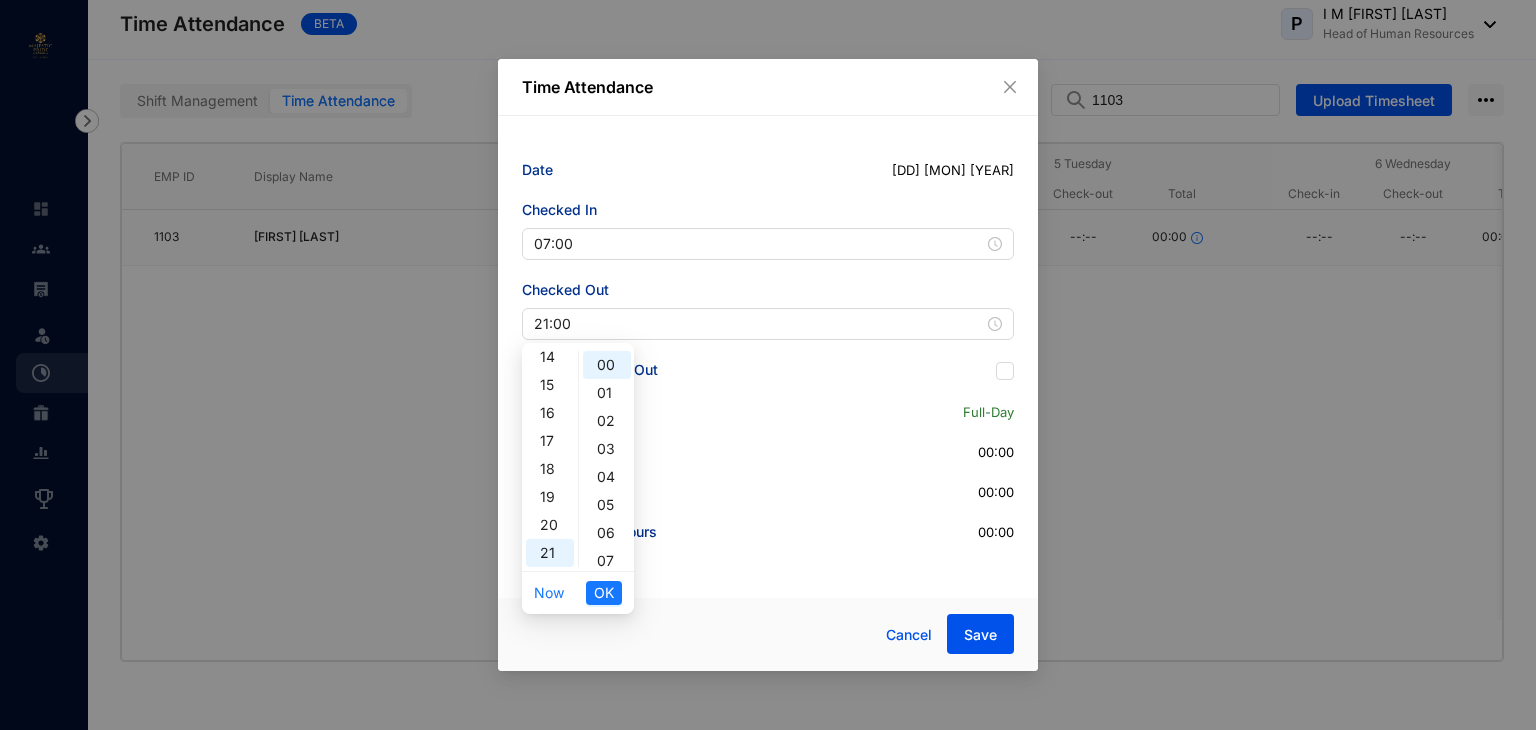scroll, scrollTop: 456, scrollLeft: 0, axis: vertical 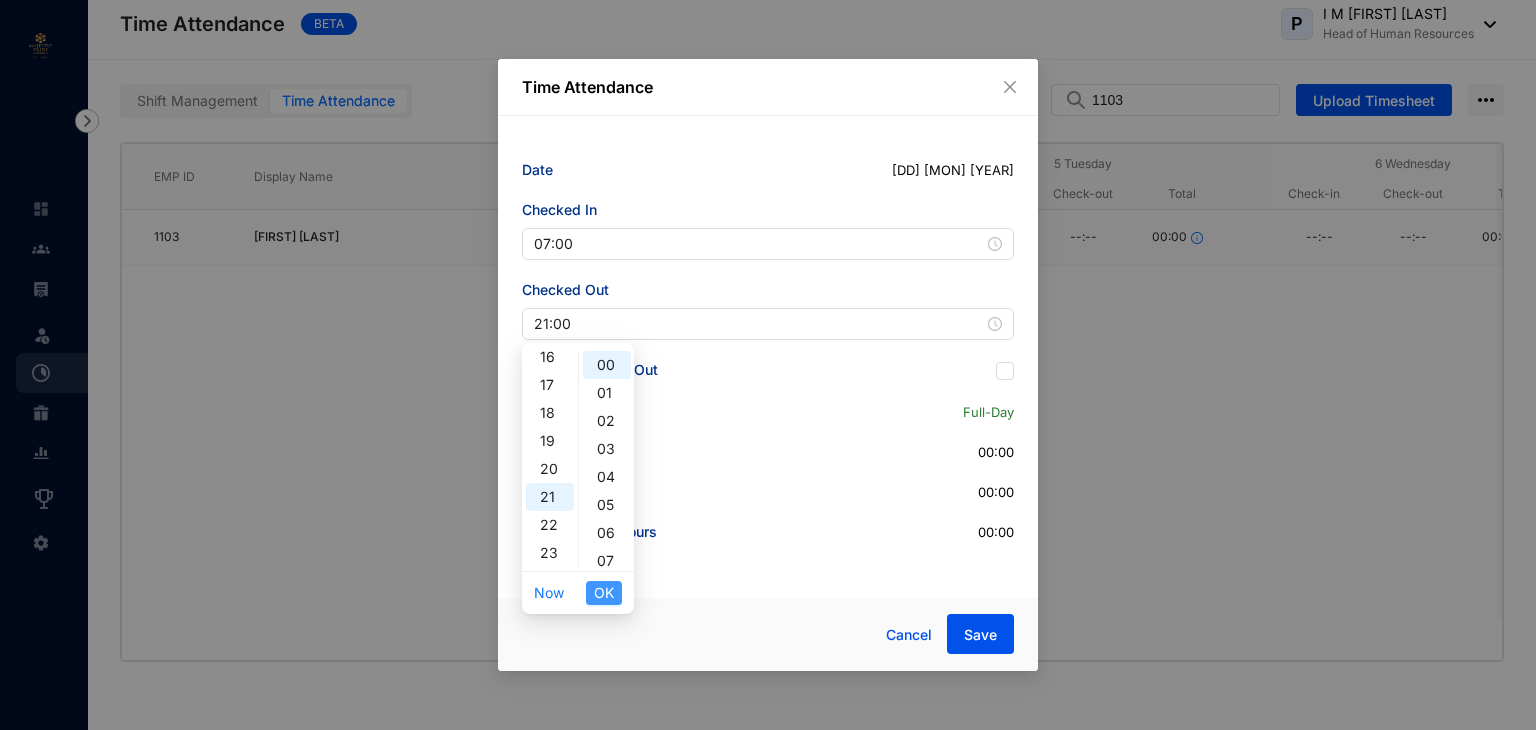 click on "OK" at bounding box center (604, 593) 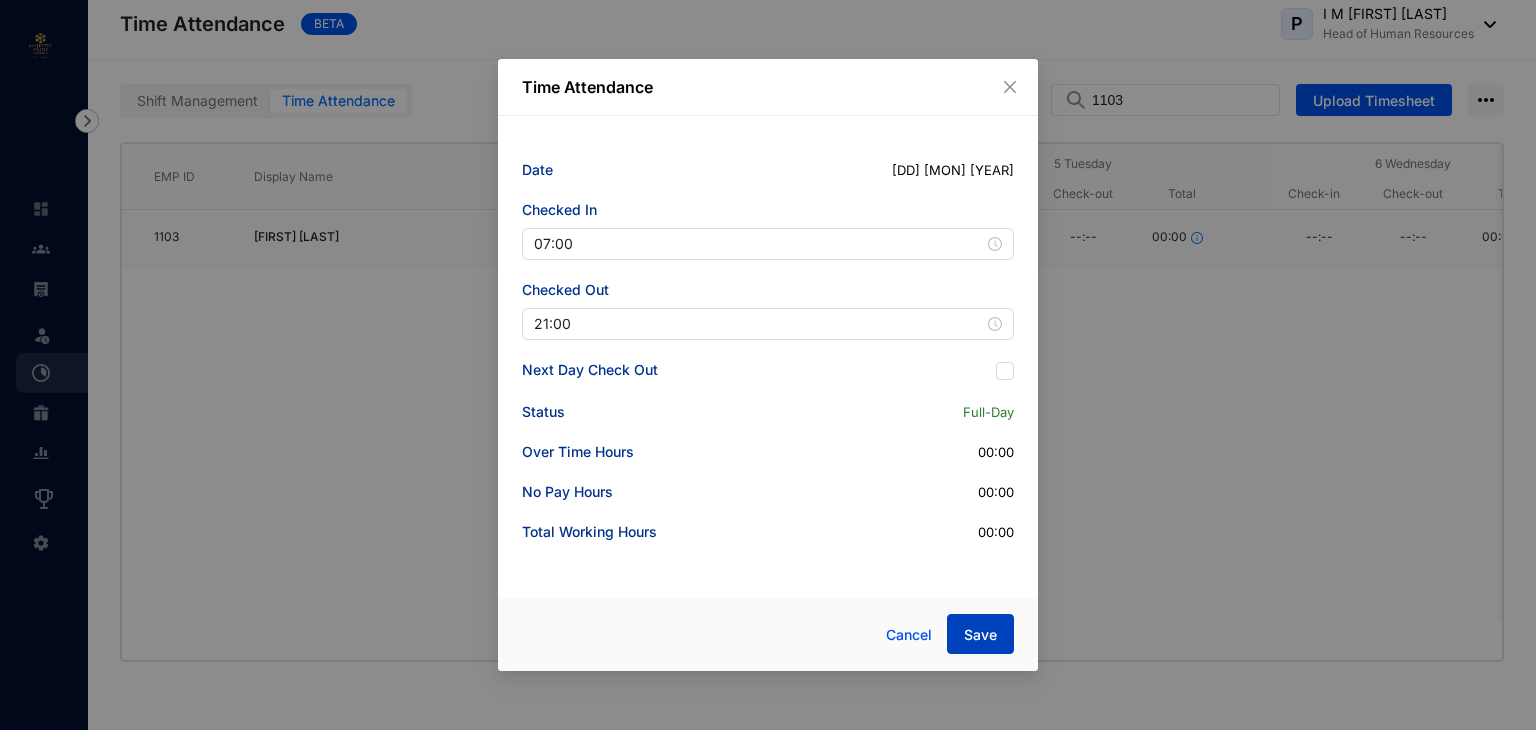 click on "Save" at bounding box center [980, 635] 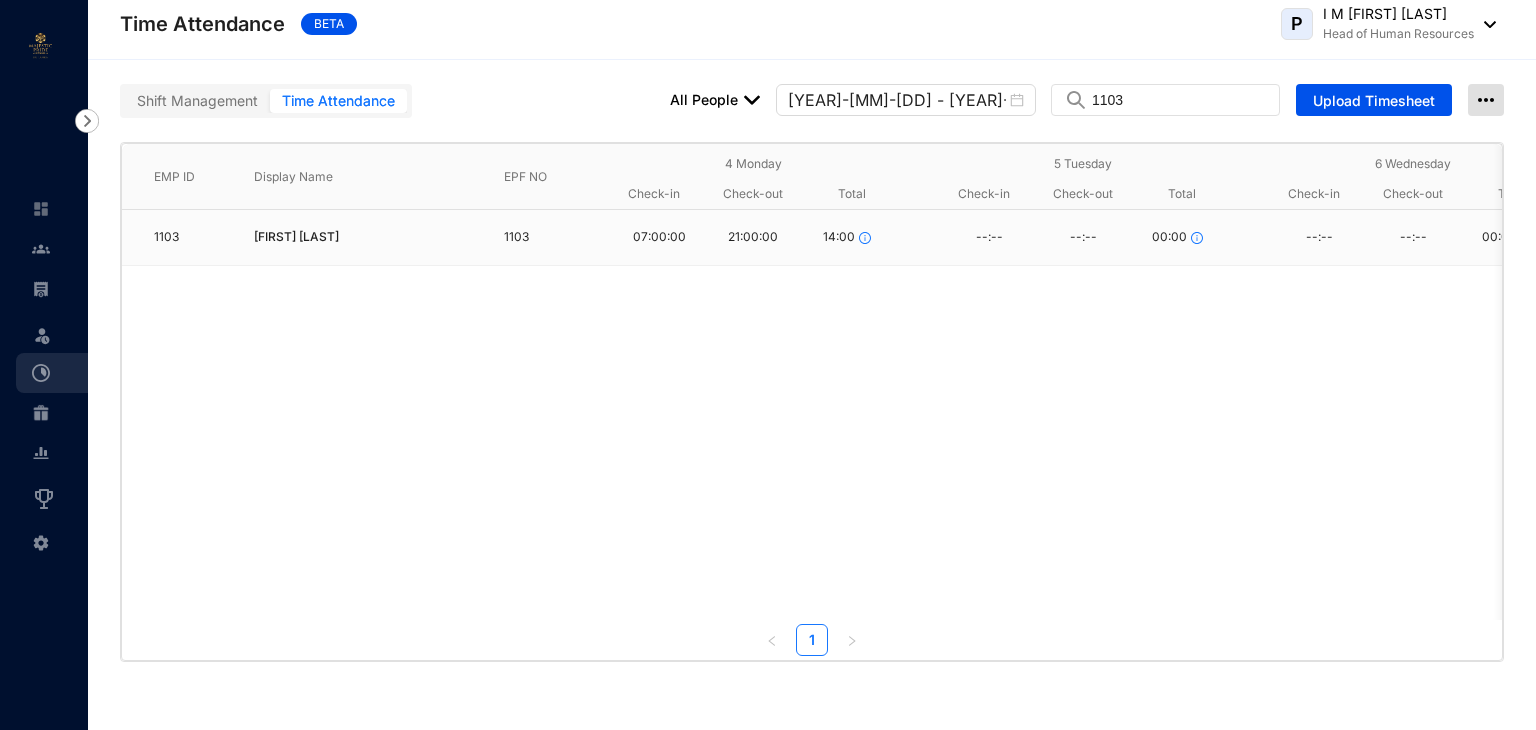 click at bounding box center [1486, 100] 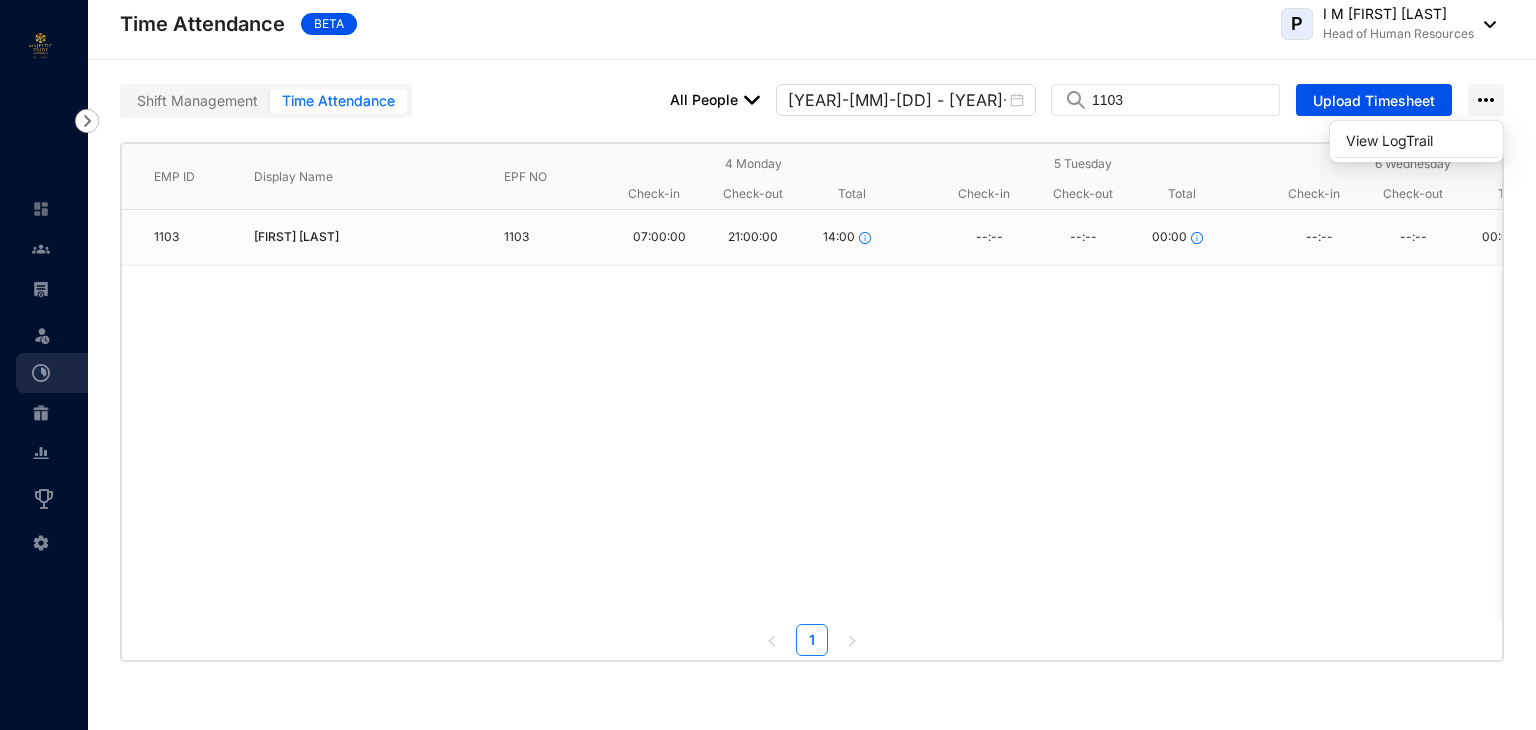 click on "1103 [FIRST] [LAST] 1103 07:00:00 21:00:00 14:00 --:-- --:-- 00:00 --:-- --:-- 00:00 --:-- --:-- 00:00 --:-- --:-- 00:00" at bounding box center [812, 415] 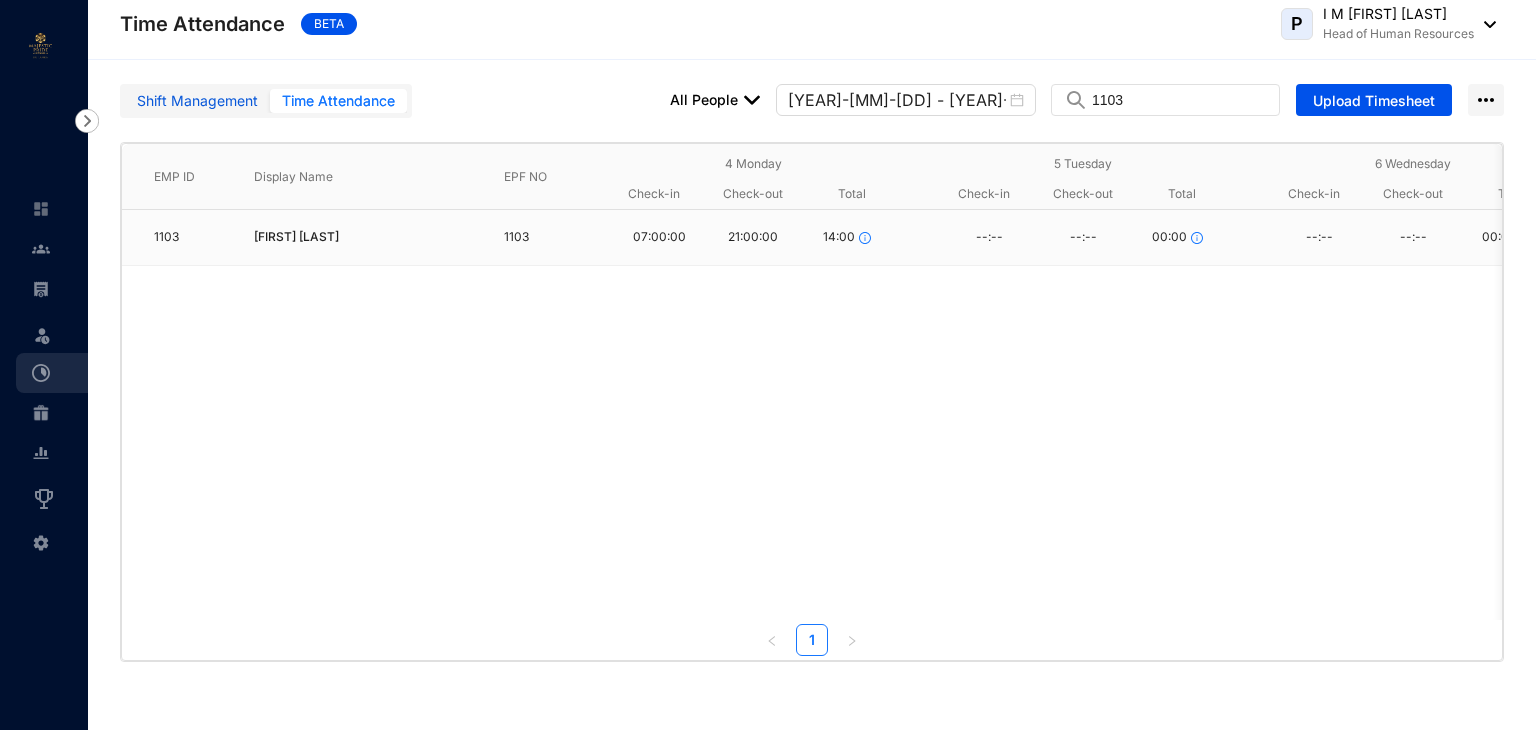 drag, startPoint x: 180, startPoint y: 96, endPoint x: 182, endPoint y: 122, distance: 26.076809 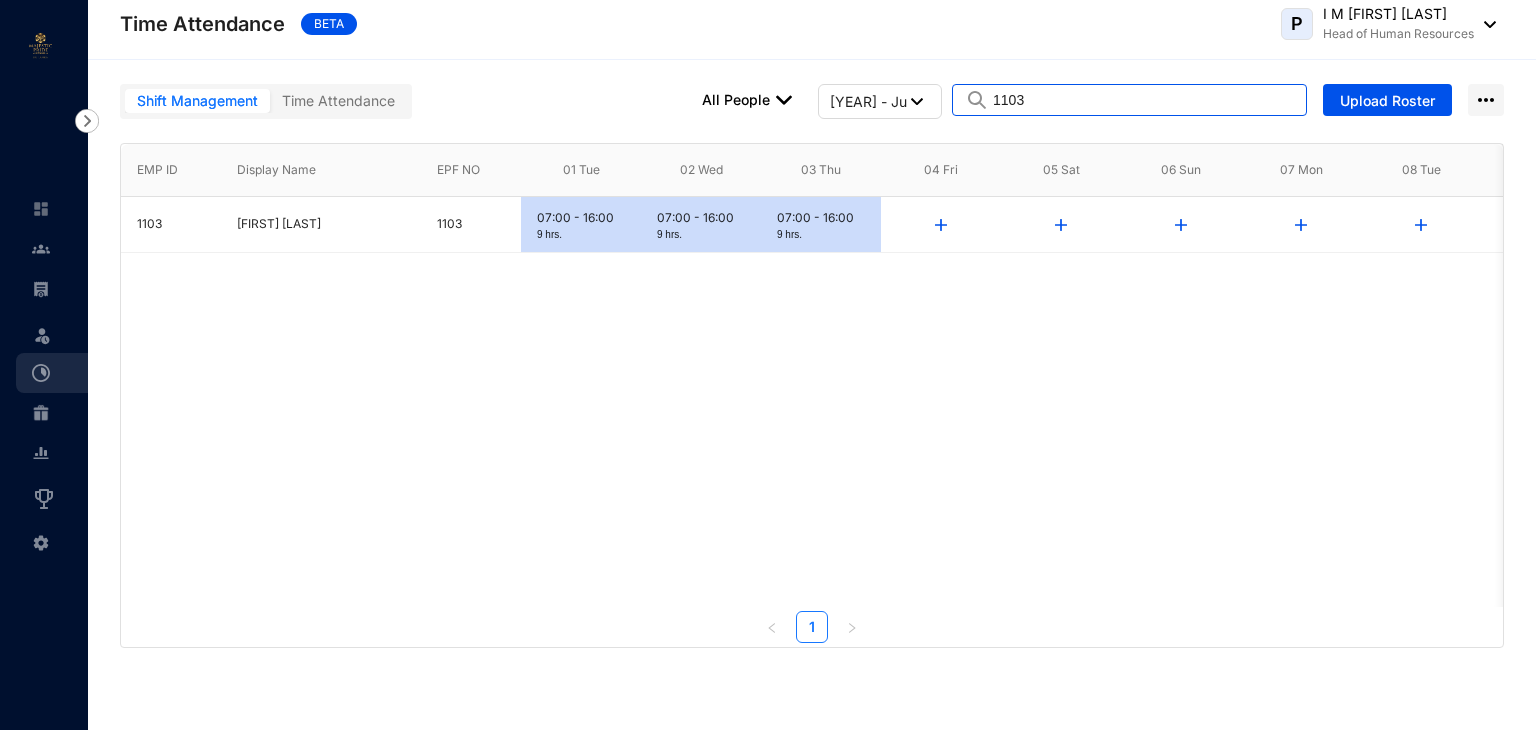drag, startPoint x: 1136, startPoint y: 102, endPoint x: 811, endPoint y: 60, distance: 327.7026 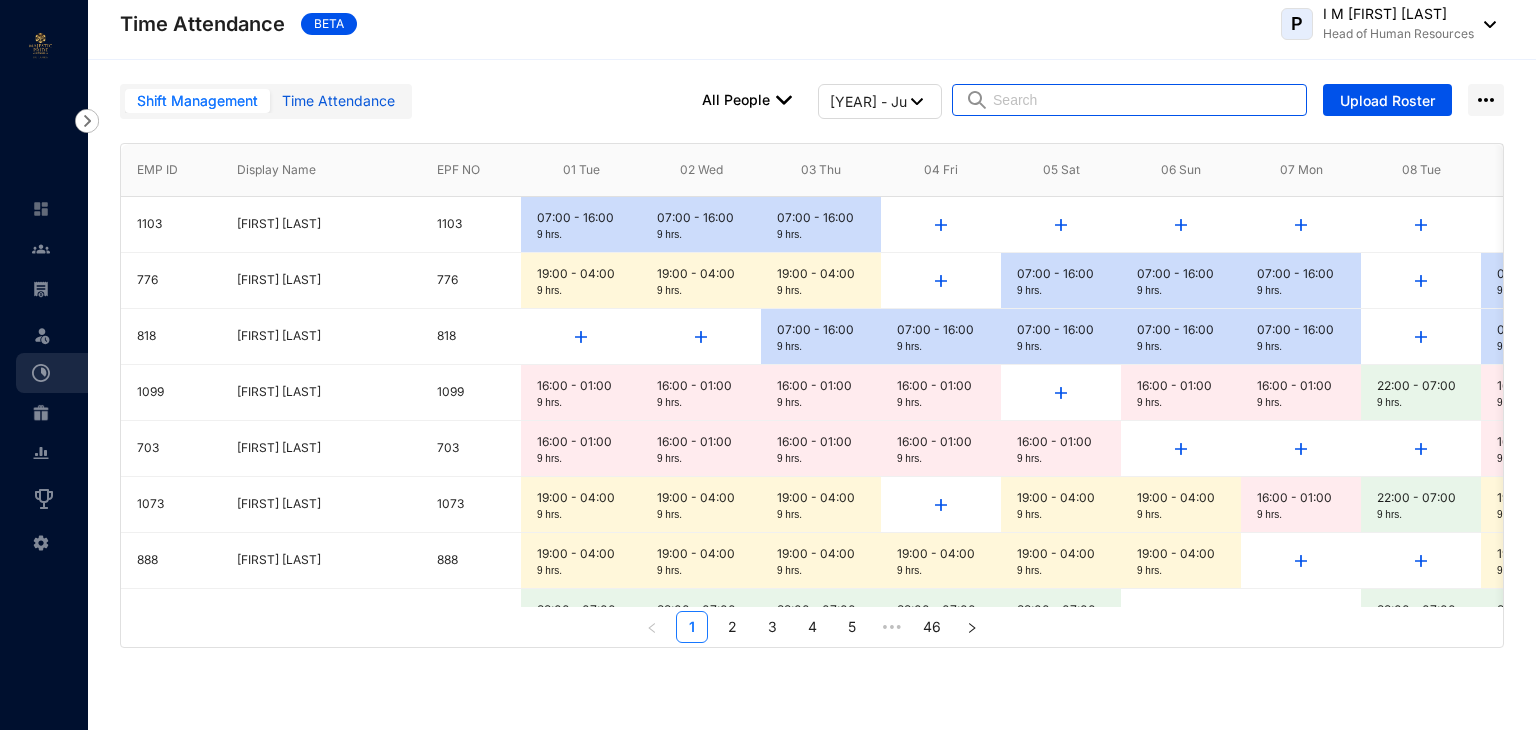 click on "Time Attendance" at bounding box center (338, 101) 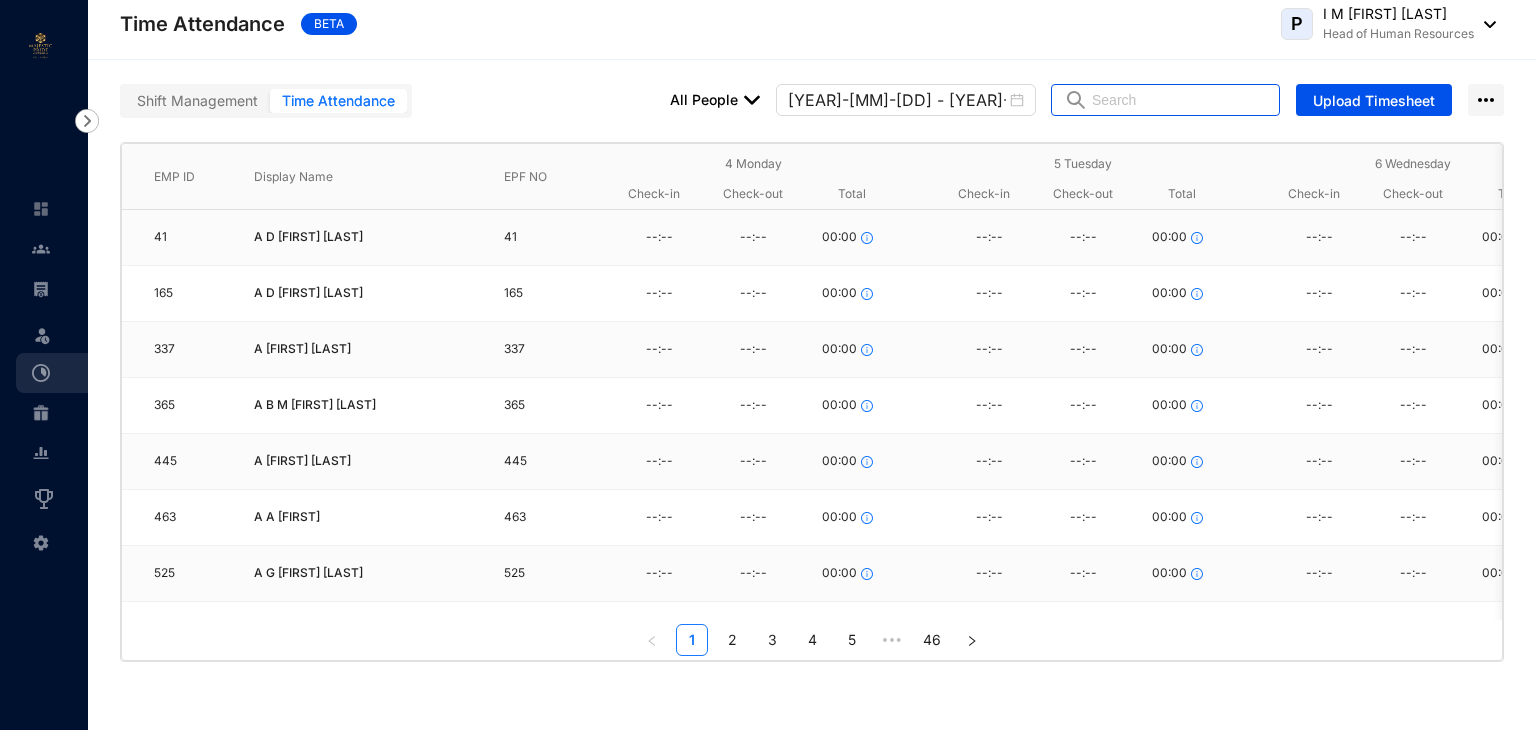 click at bounding box center (1179, 100) 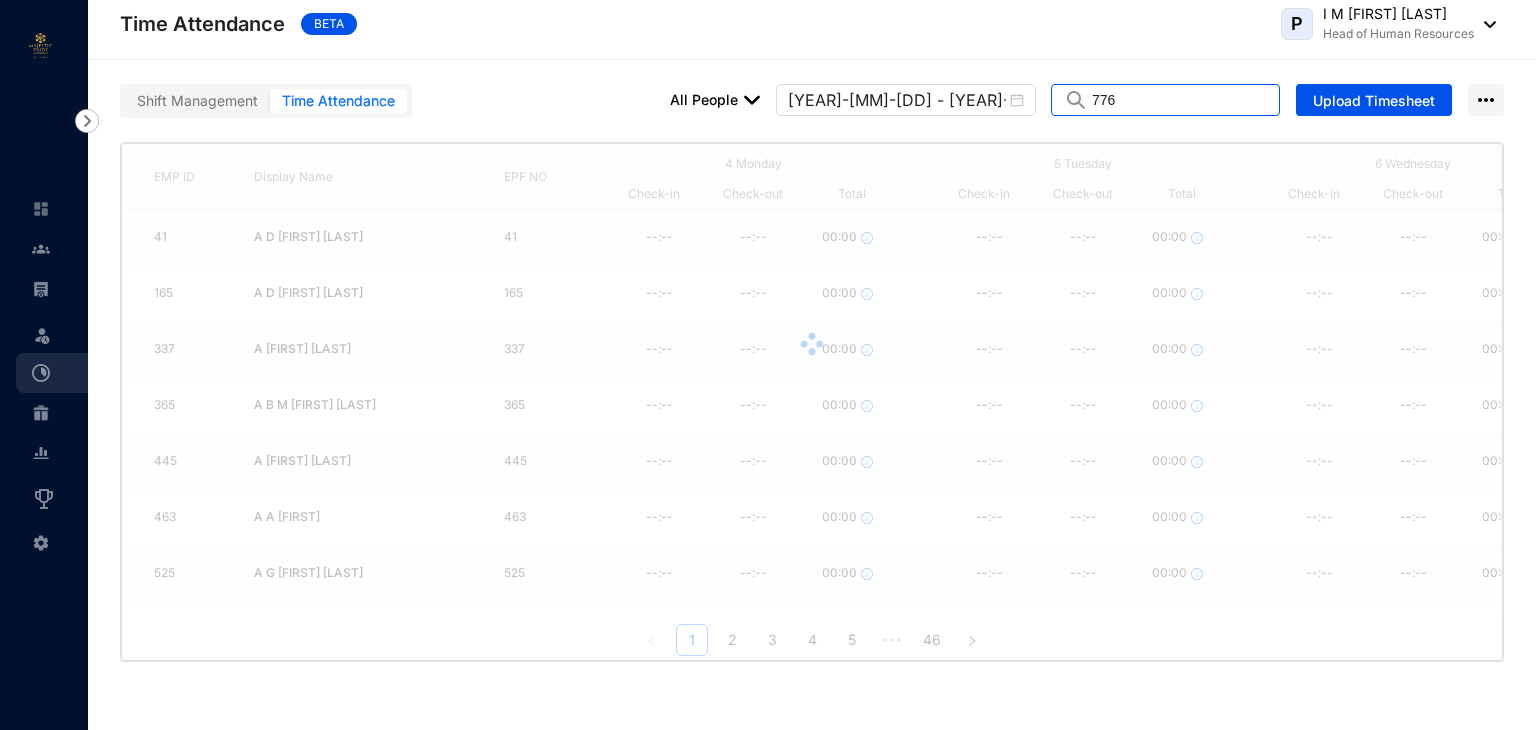 type on "776" 